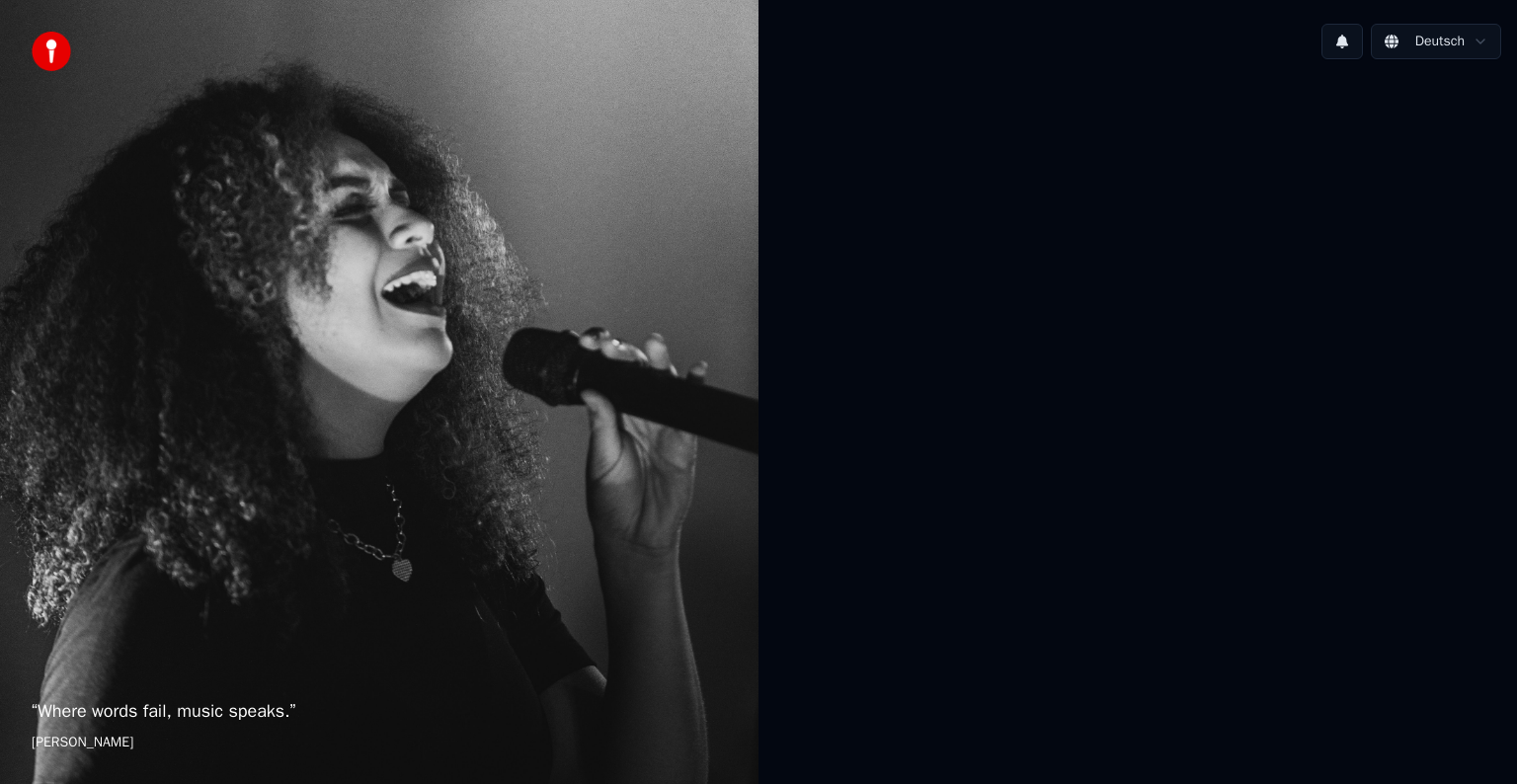 scroll, scrollTop: 0, scrollLeft: 0, axis: both 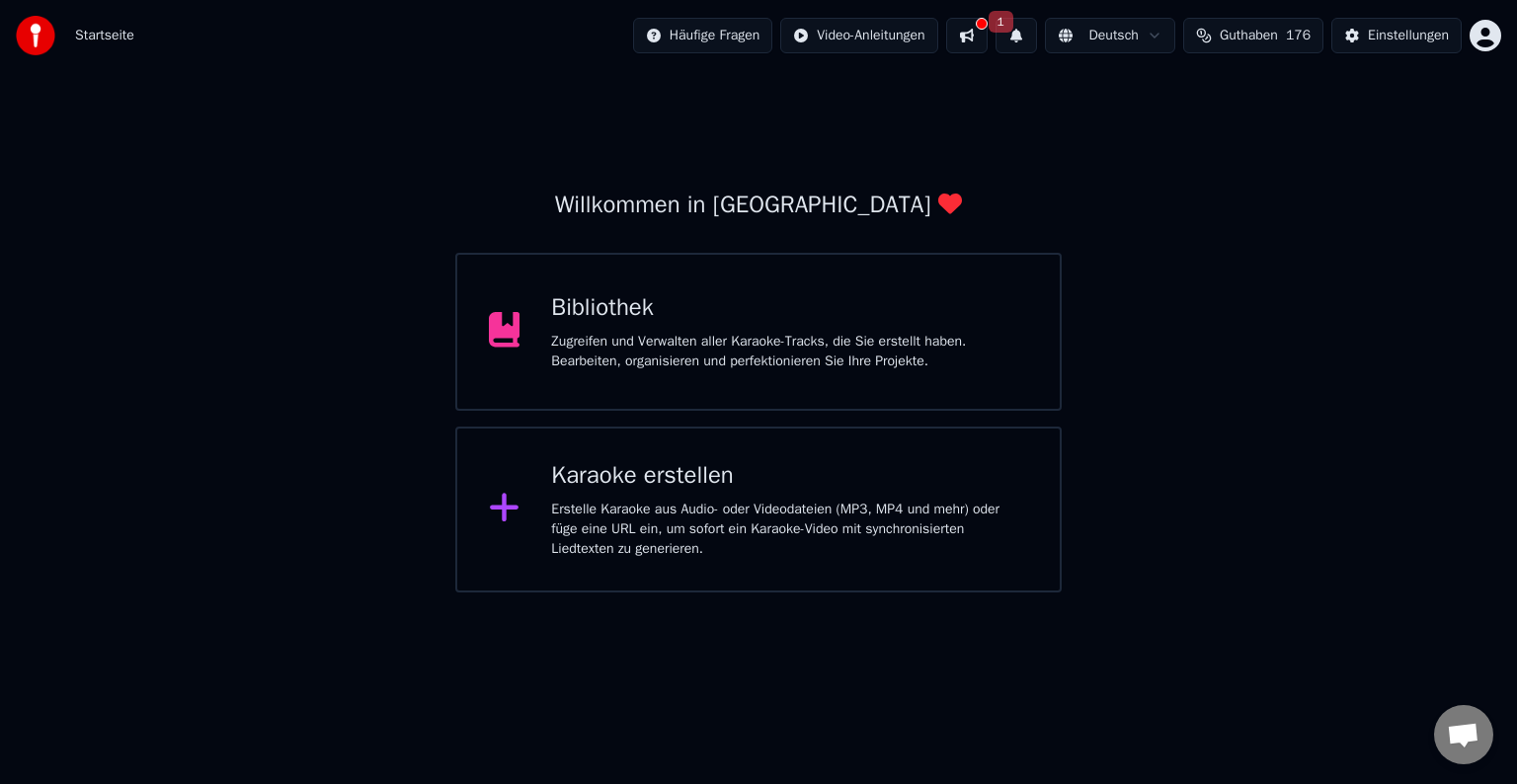 click on "Karaoke erstellen Erstelle Karaoke aus Audio- oder Videodateien (MP3, MP4 und mehr) oder füge eine URL ein, um sofort ein Karaoke-Video mit synchronisierten Liedtexten zu generieren." at bounding box center [758, 510] 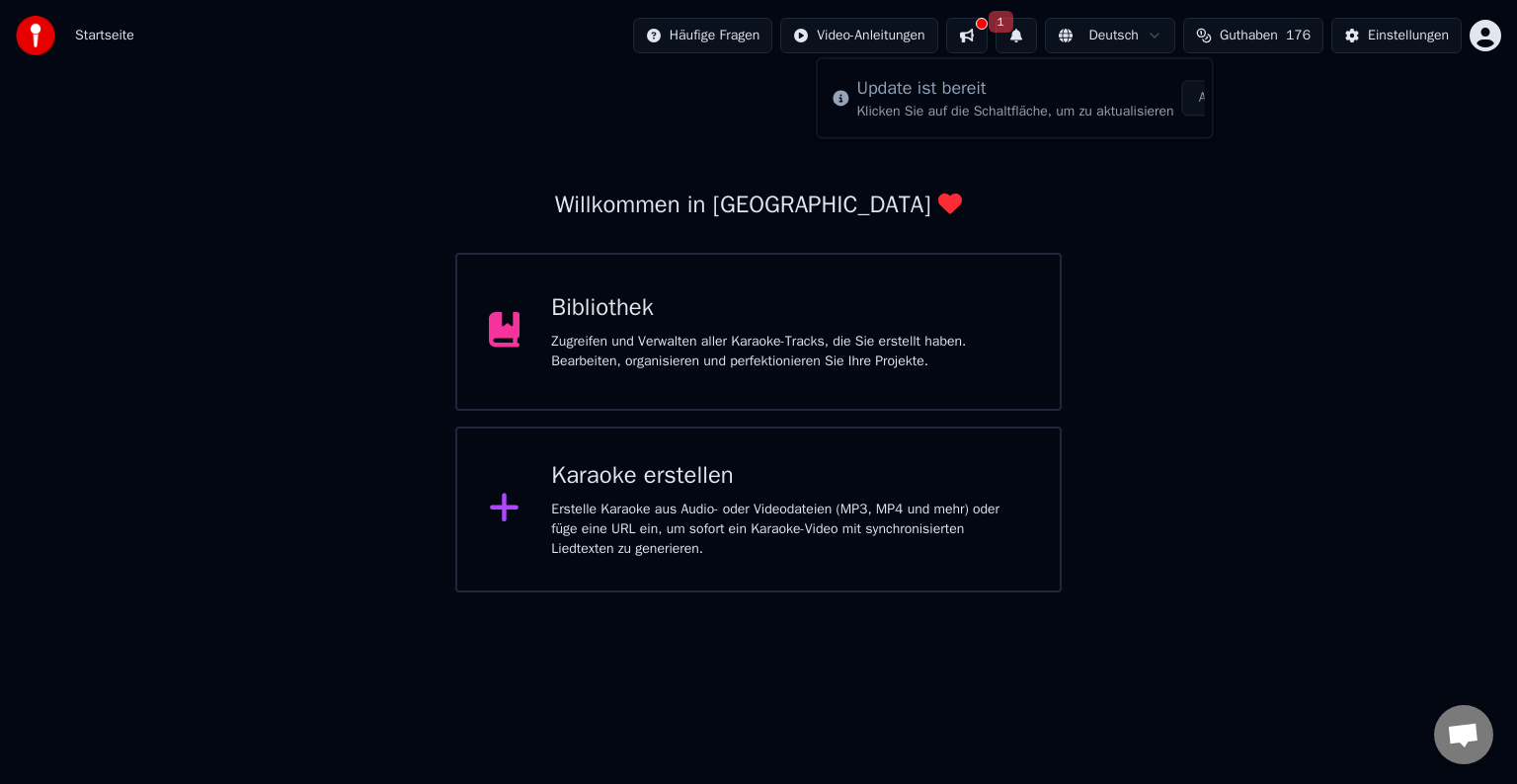 click on "Klicken Sie auf die Schaltfläche, um zu aktualisieren" at bounding box center [1014, 112] 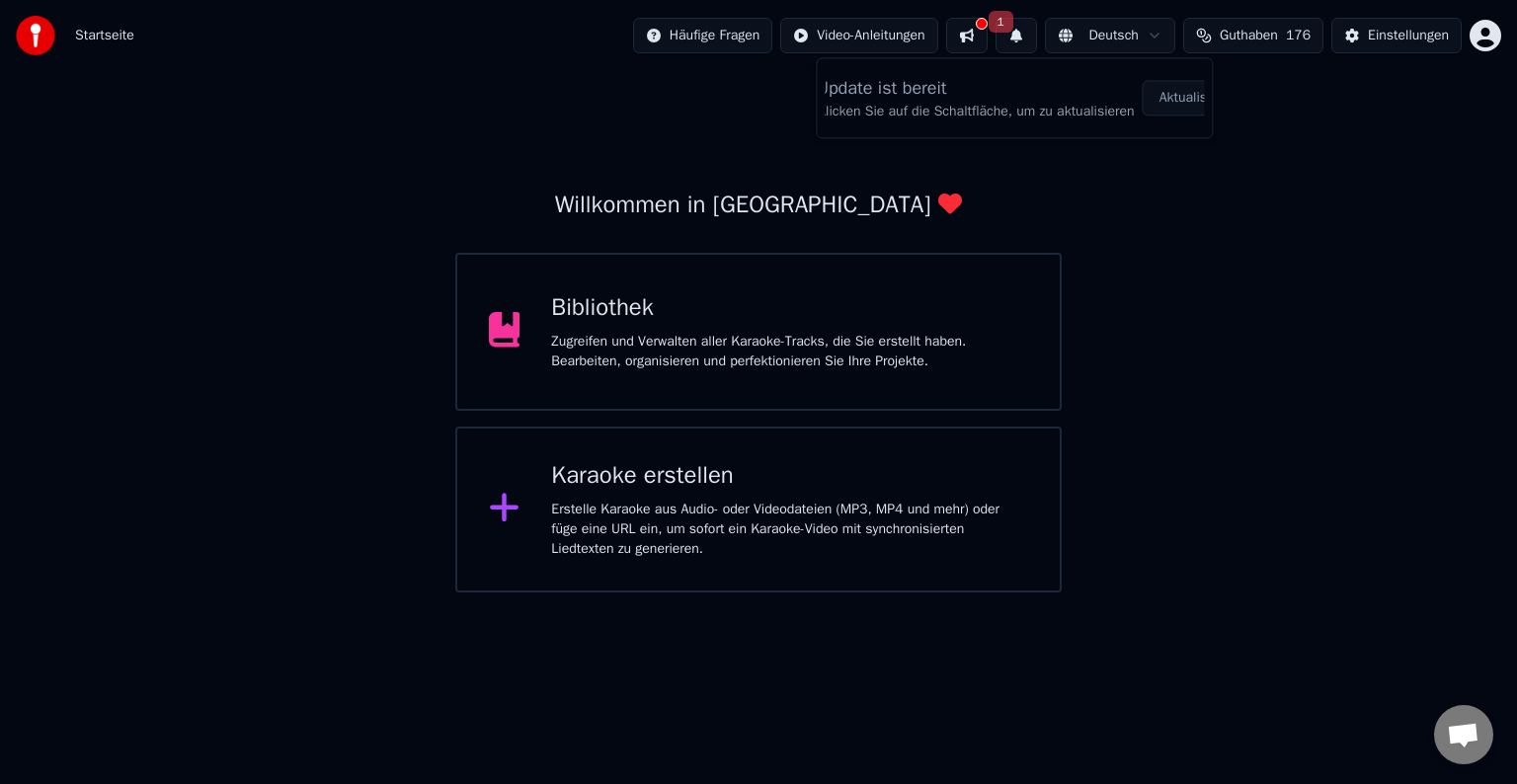 scroll, scrollTop: 0, scrollLeft: 79, axis: horizontal 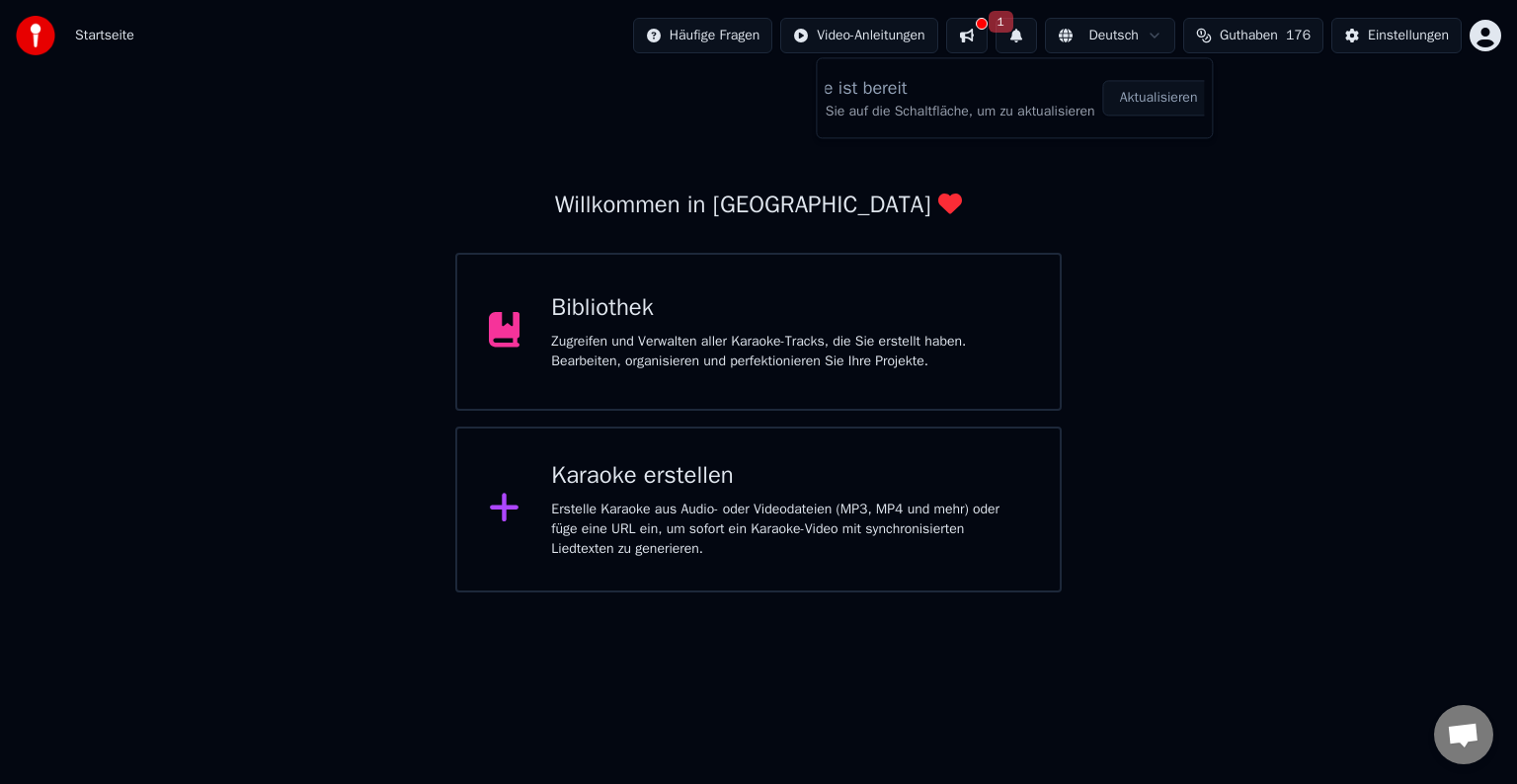 click on "Aktualisieren" at bounding box center [1158, 98] 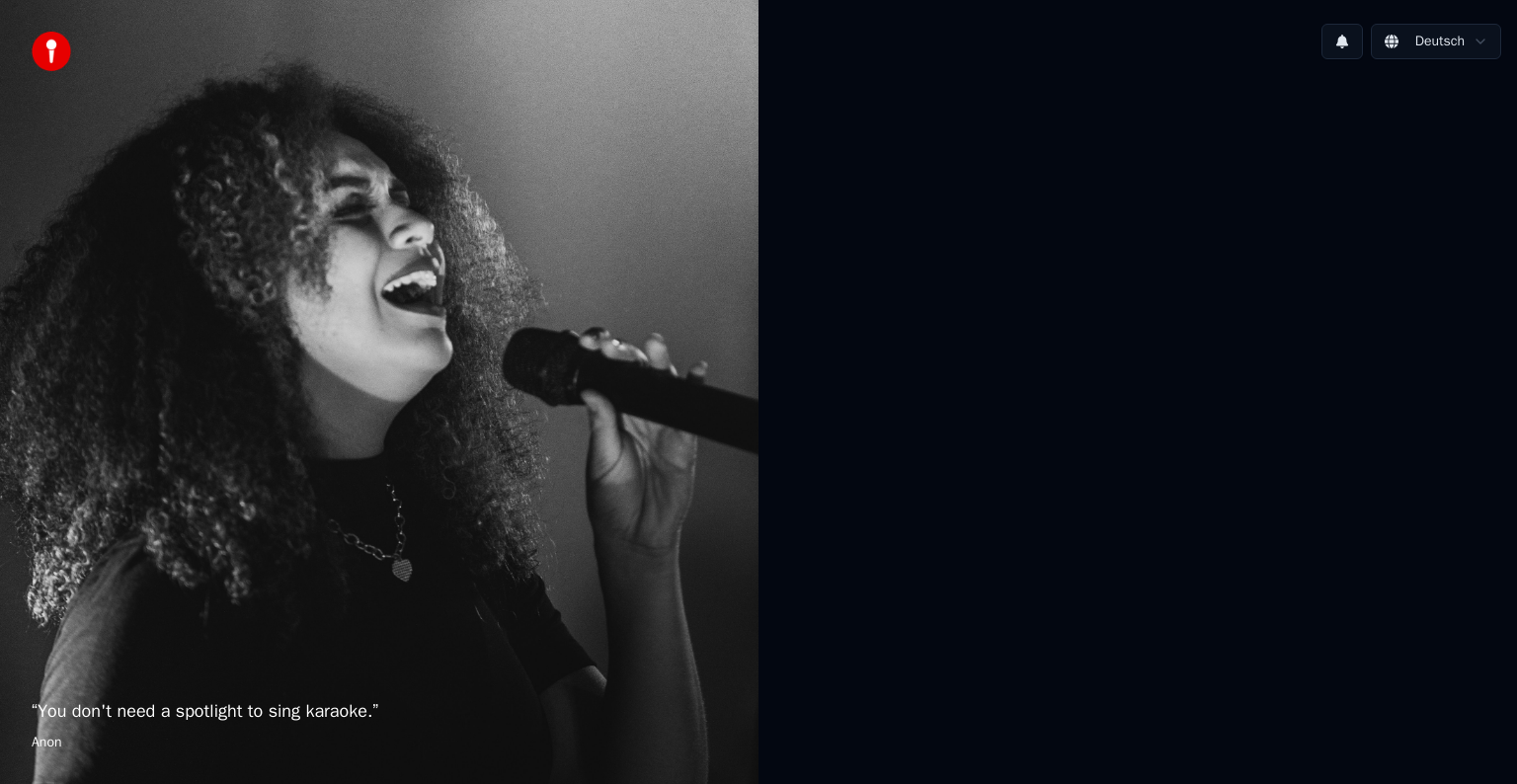 scroll, scrollTop: 0, scrollLeft: 0, axis: both 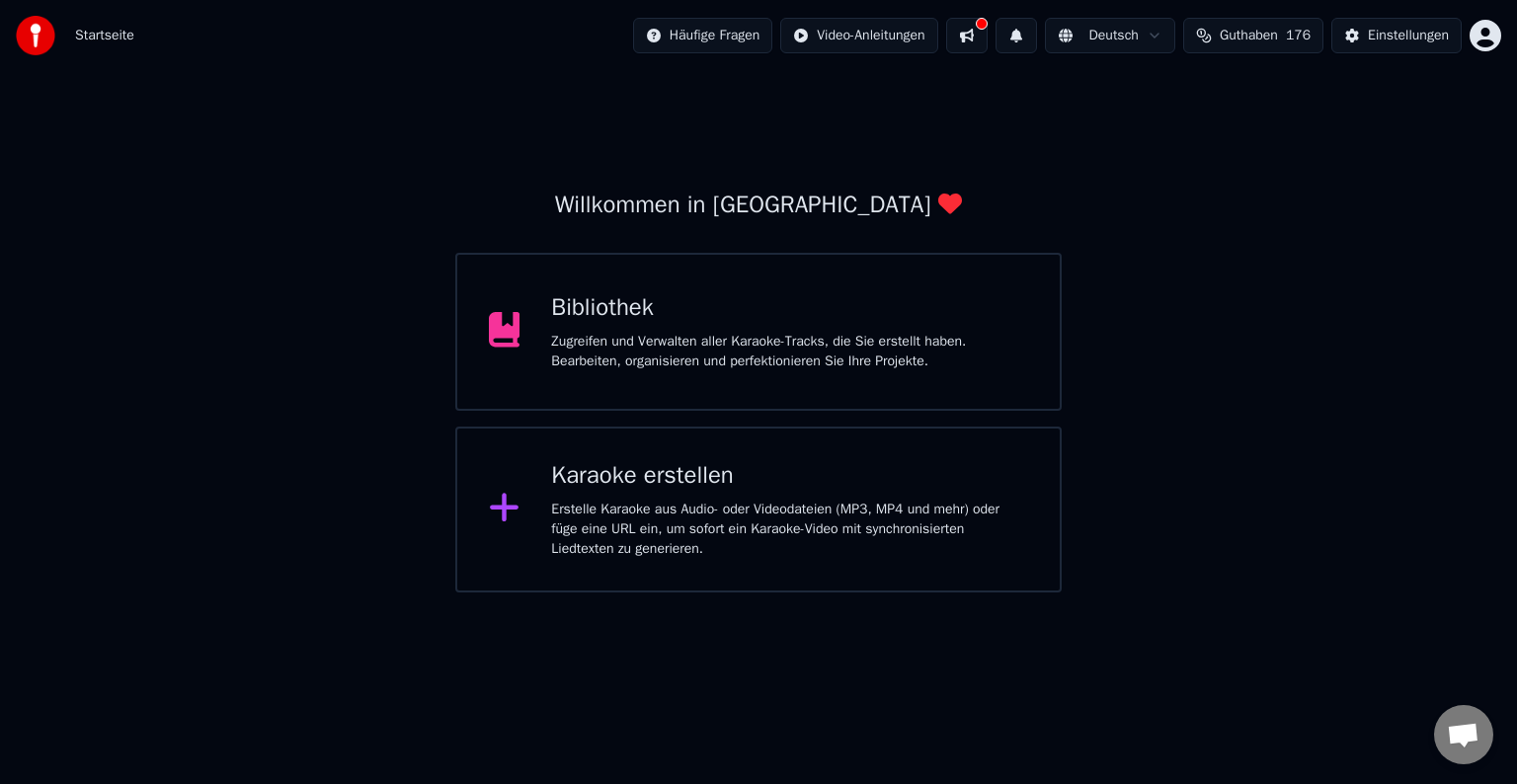 click at bounding box center (967, 36) 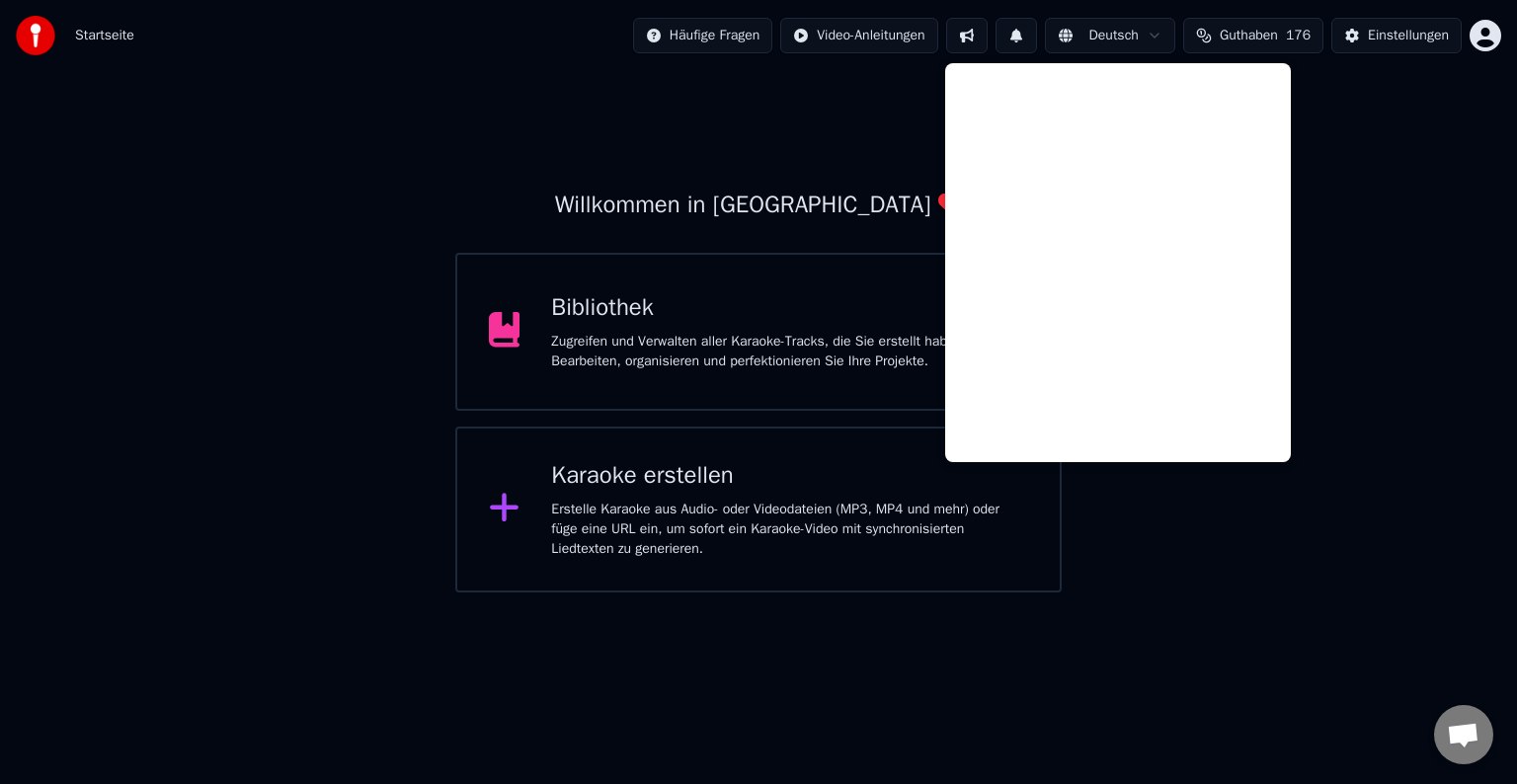 click on "Willkommen in Youka Bibliothek Zugreifen und Verwalten aller Karaoke-Tracks, die Sie erstellt haben. Bearbeiten, organisieren und perfektionieren Sie Ihre Projekte. Karaoke erstellen Erstelle Karaoke aus Audio- oder Videodateien (MP3, MP4 und mehr) oder füge eine URL ein, um sofort ein Karaoke-Video mit synchronisierten Liedtexten zu generieren." at bounding box center [758, 332] 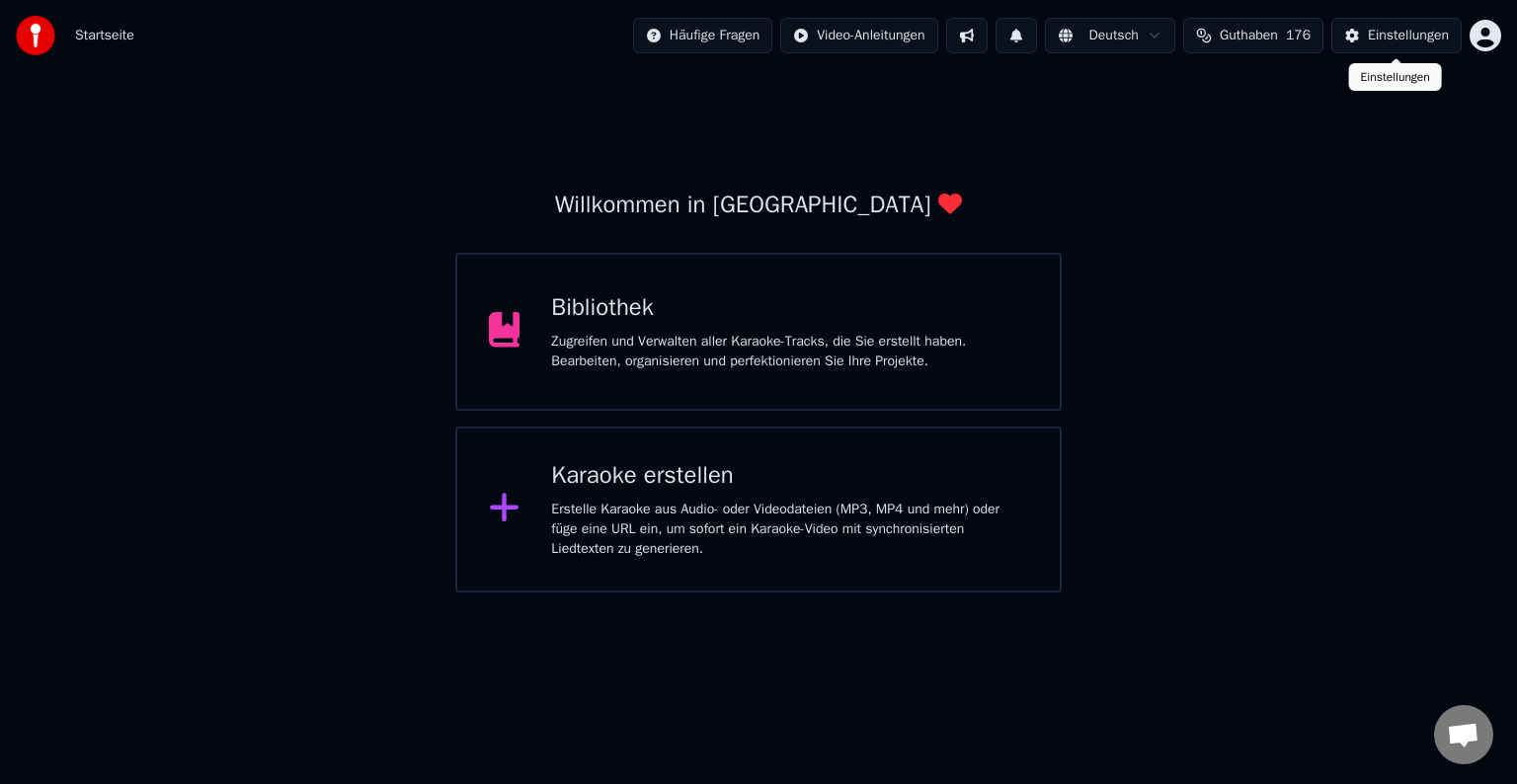 click on "Einstellungen" at bounding box center [1408, 36] 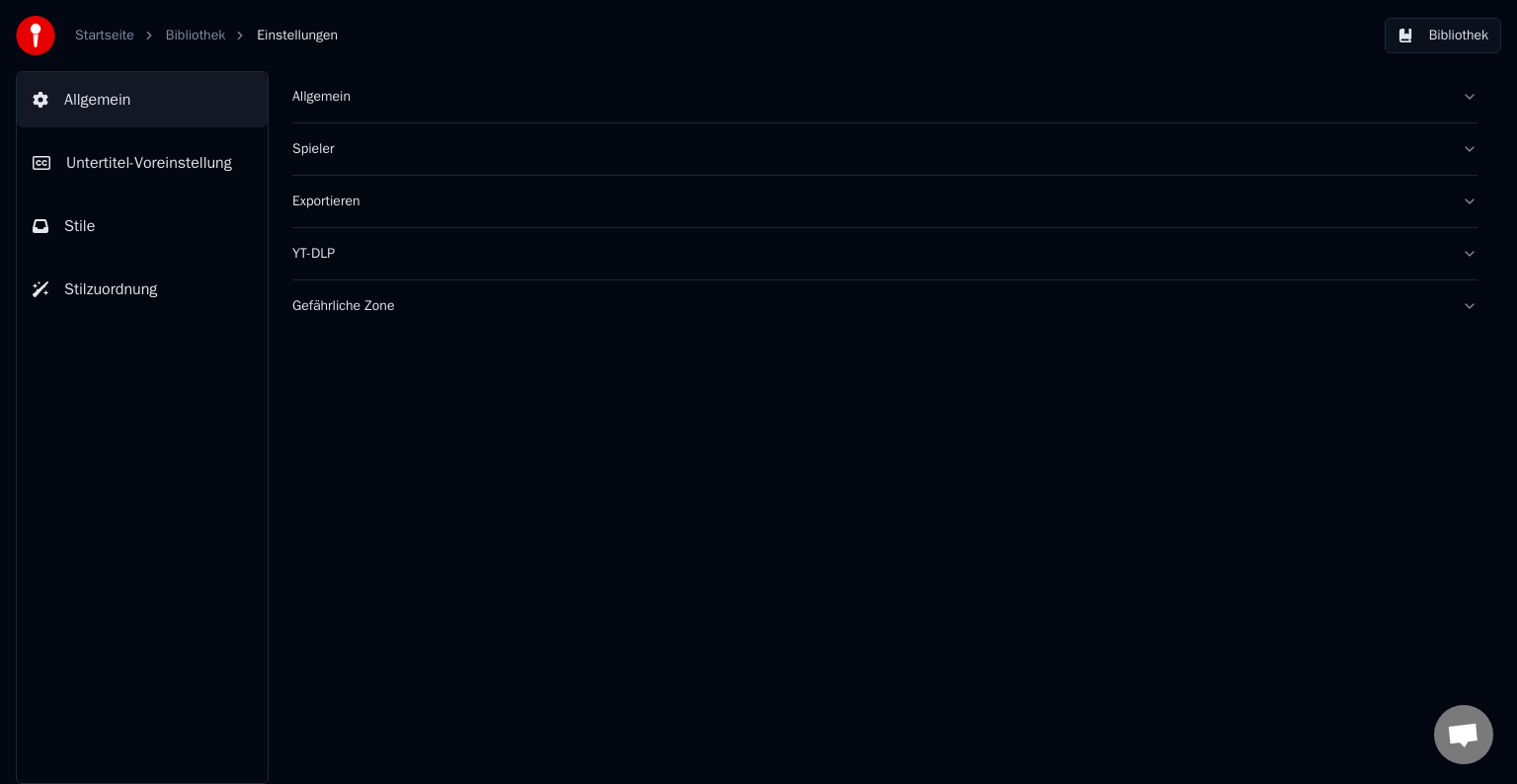 click on "Allgemein" at bounding box center (869, 97) 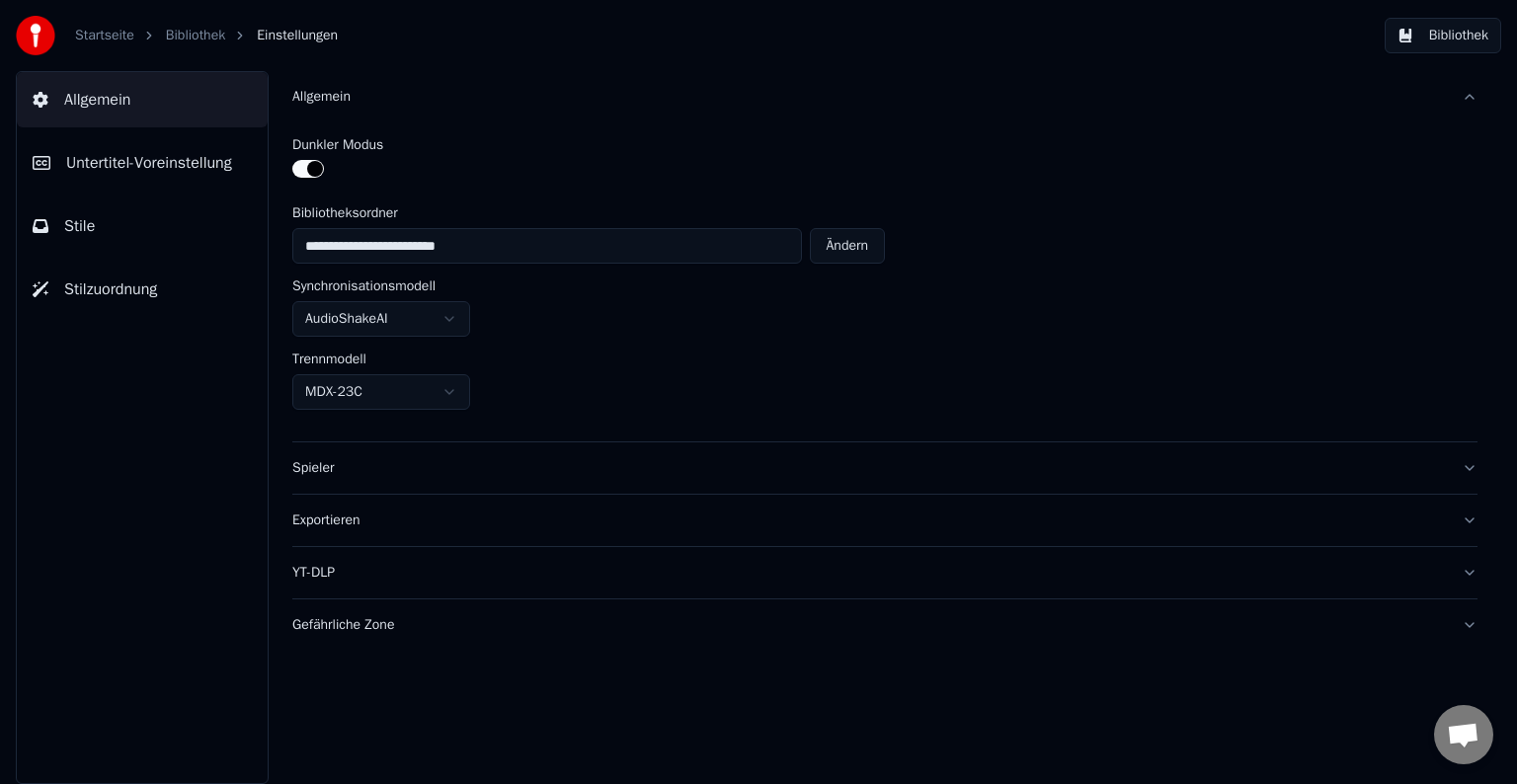 click on "**********" at bounding box center [758, 392] 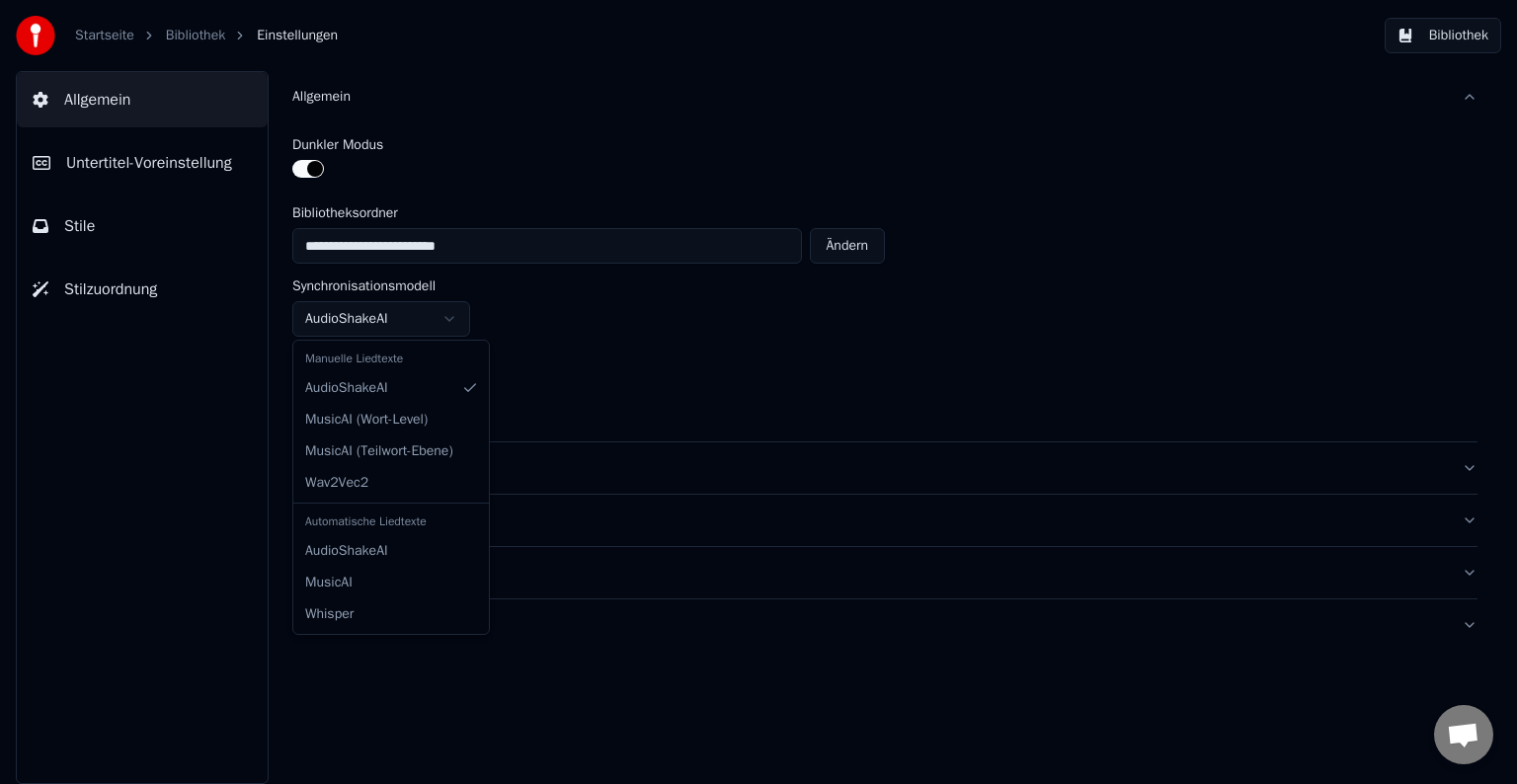 click on "**********" at bounding box center [758, 392] 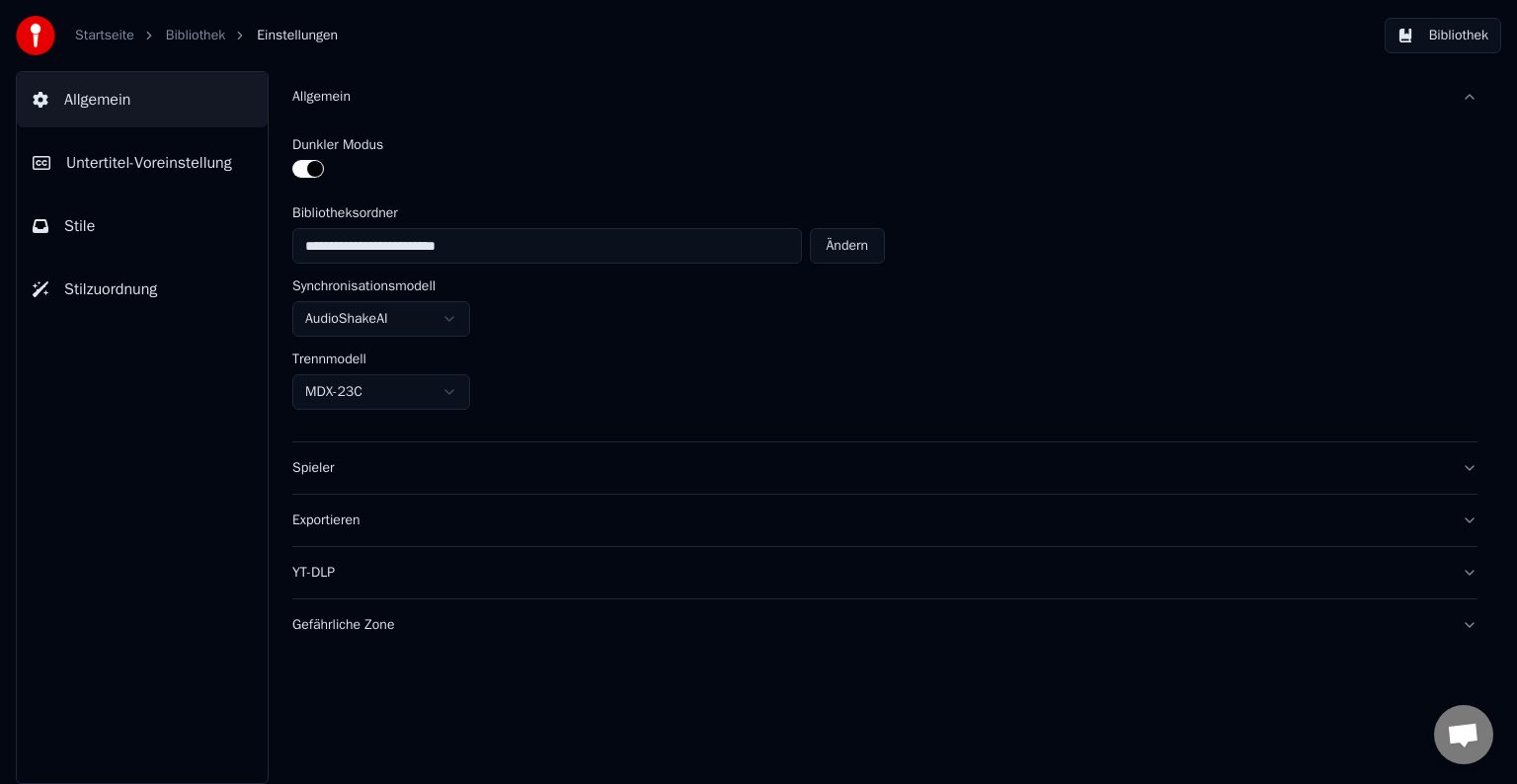 click on "Untertitel-Voreinstellung" at bounding box center (149, 163) 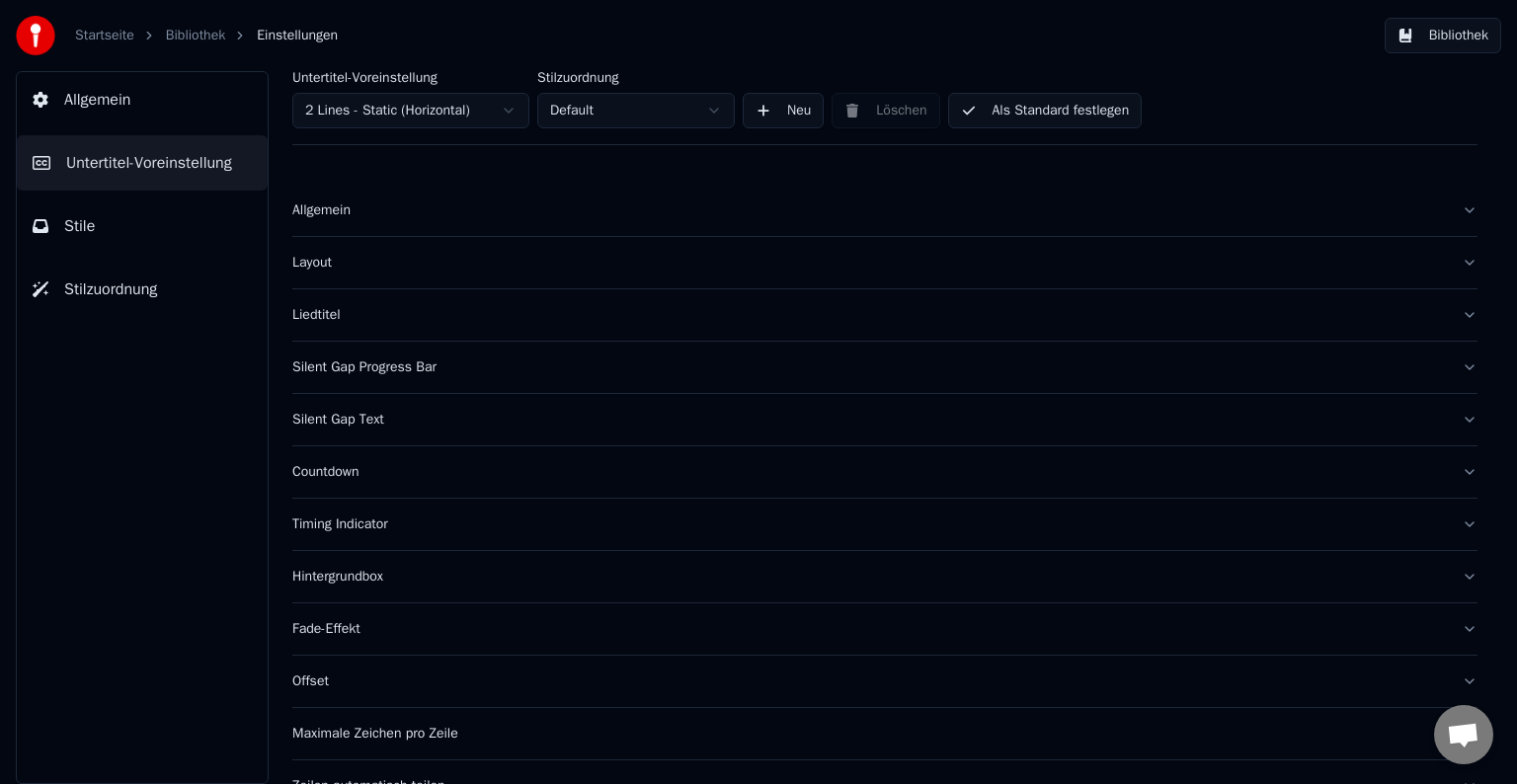 click on "Stile" at bounding box center [79, 226] 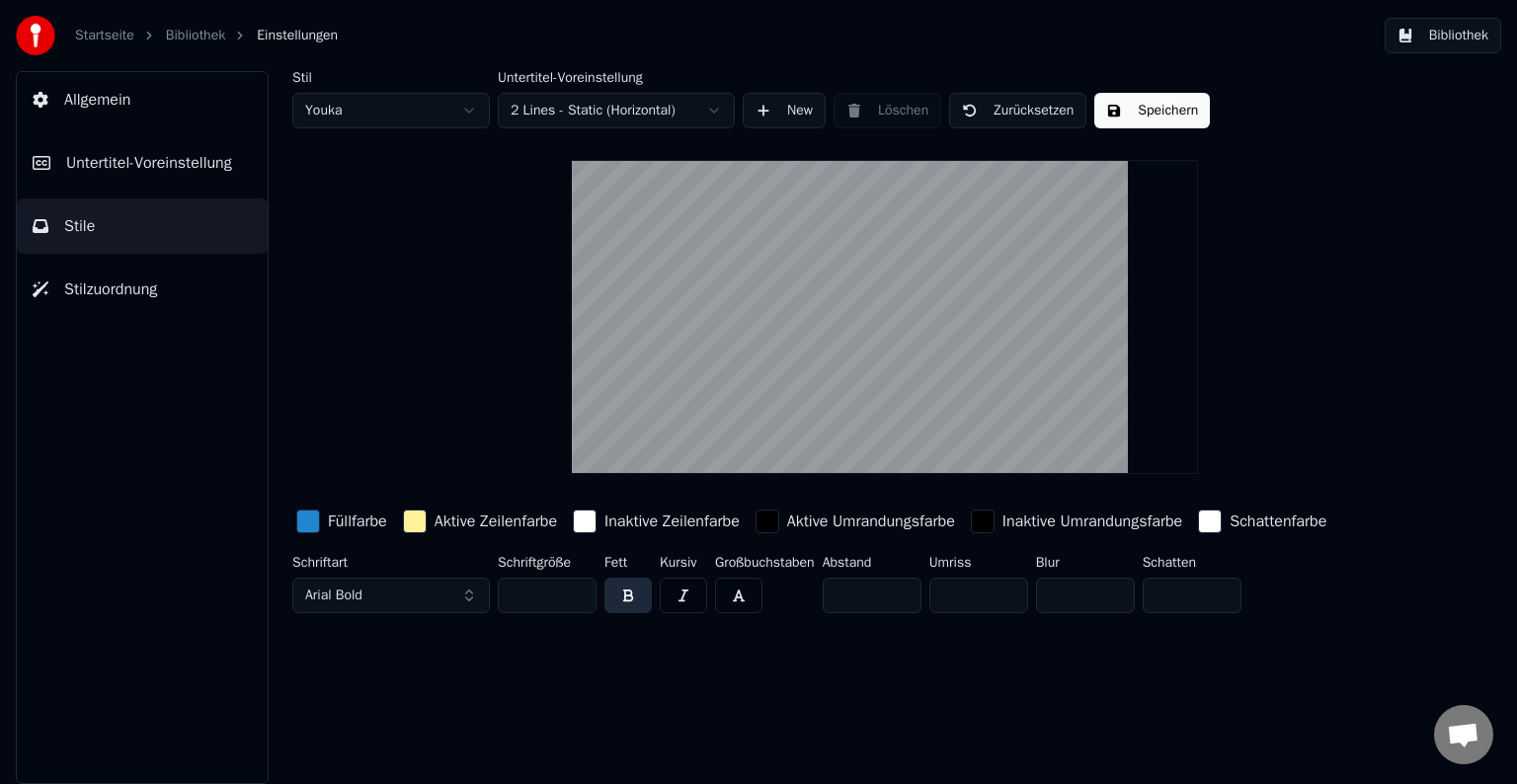 click at bounding box center [36, 36] 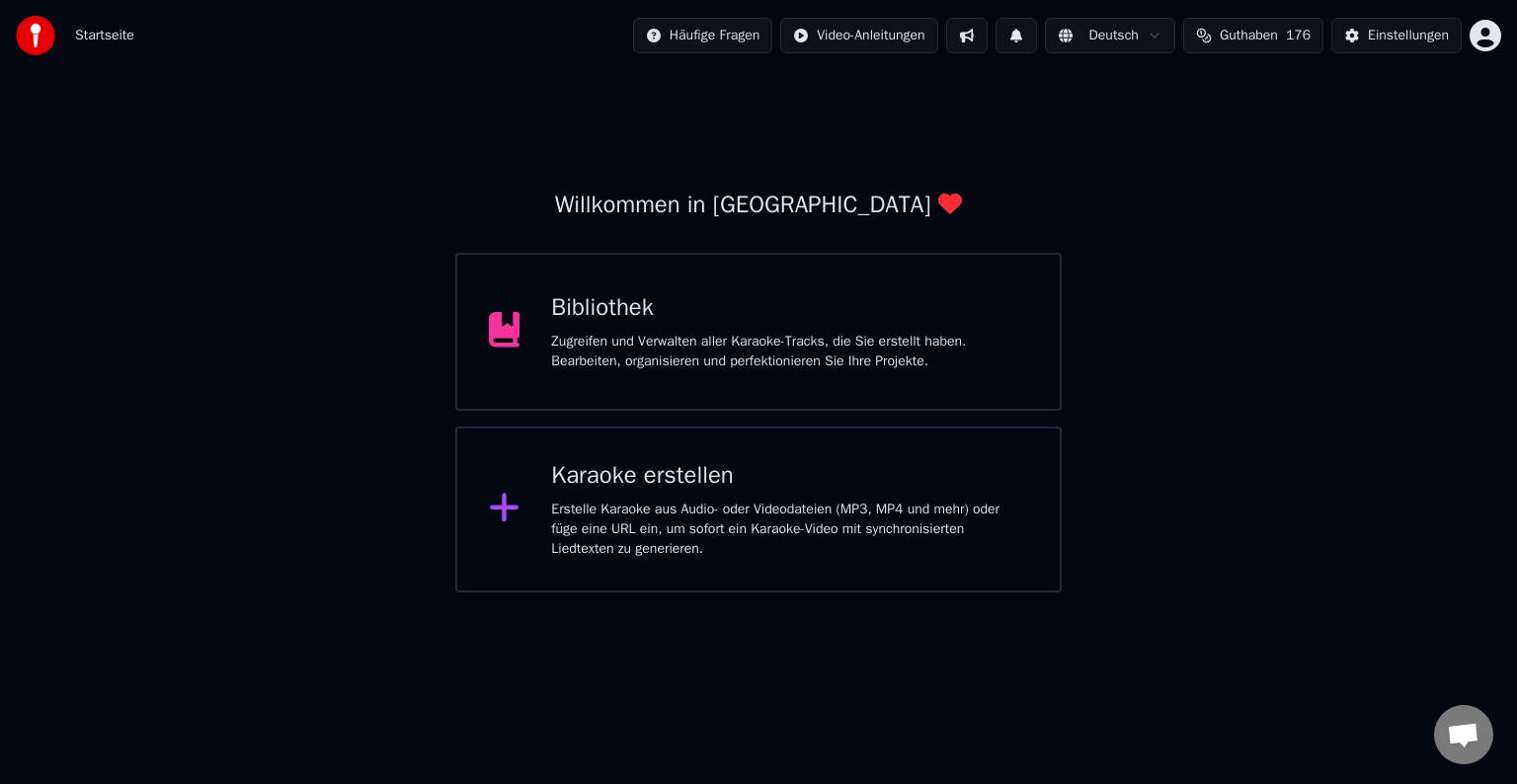 click on "Erstelle Karaoke aus Audio- oder Videodateien (MP3, MP4 und mehr) oder füge eine URL ein, um sofort ein Karaoke-Video mit synchronisierten Liedtexten zu generieren." at bounding box center [789, 529] 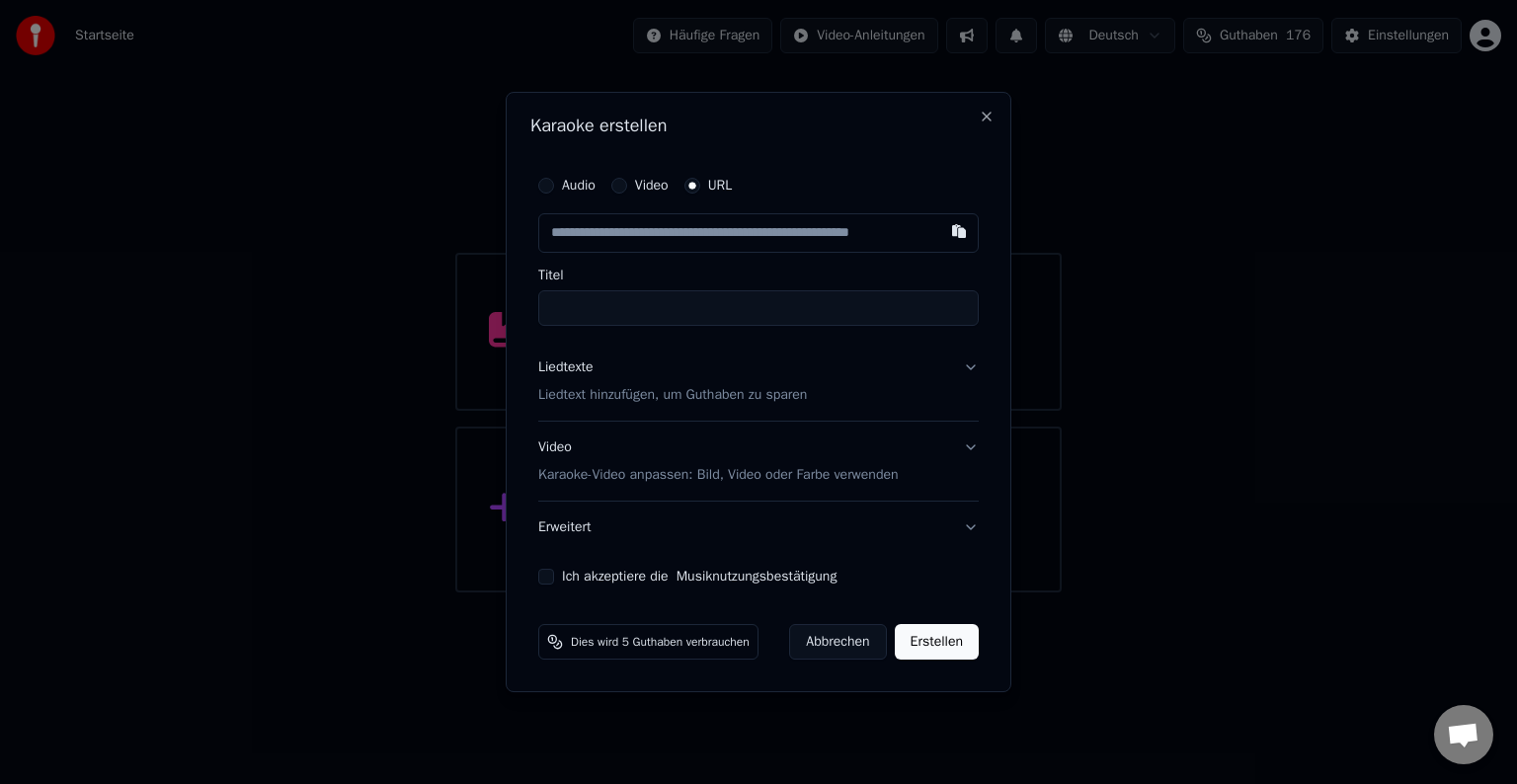 click on "Titel" at bounding box center [758, 308] 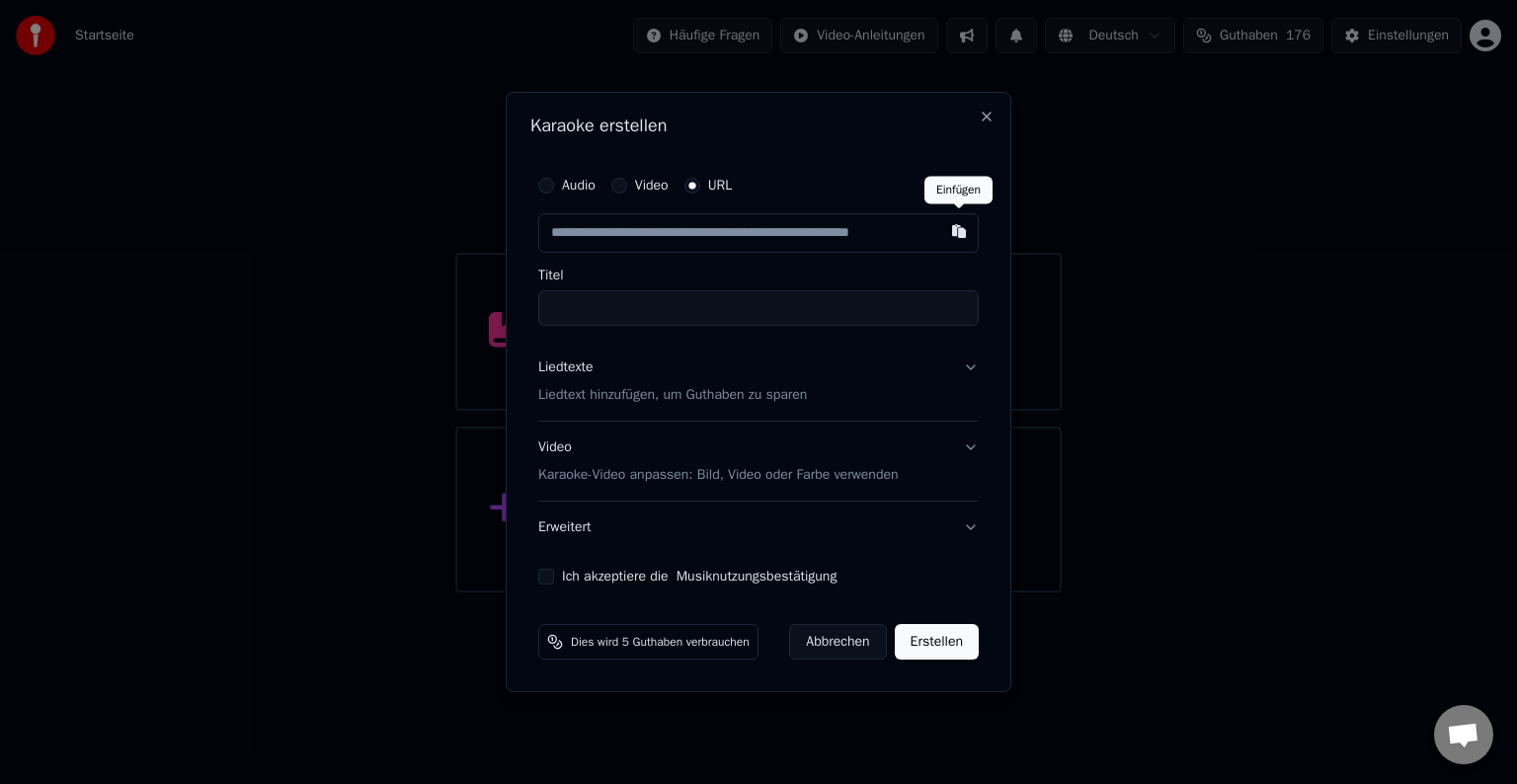 click at bounding box center [959, 231] 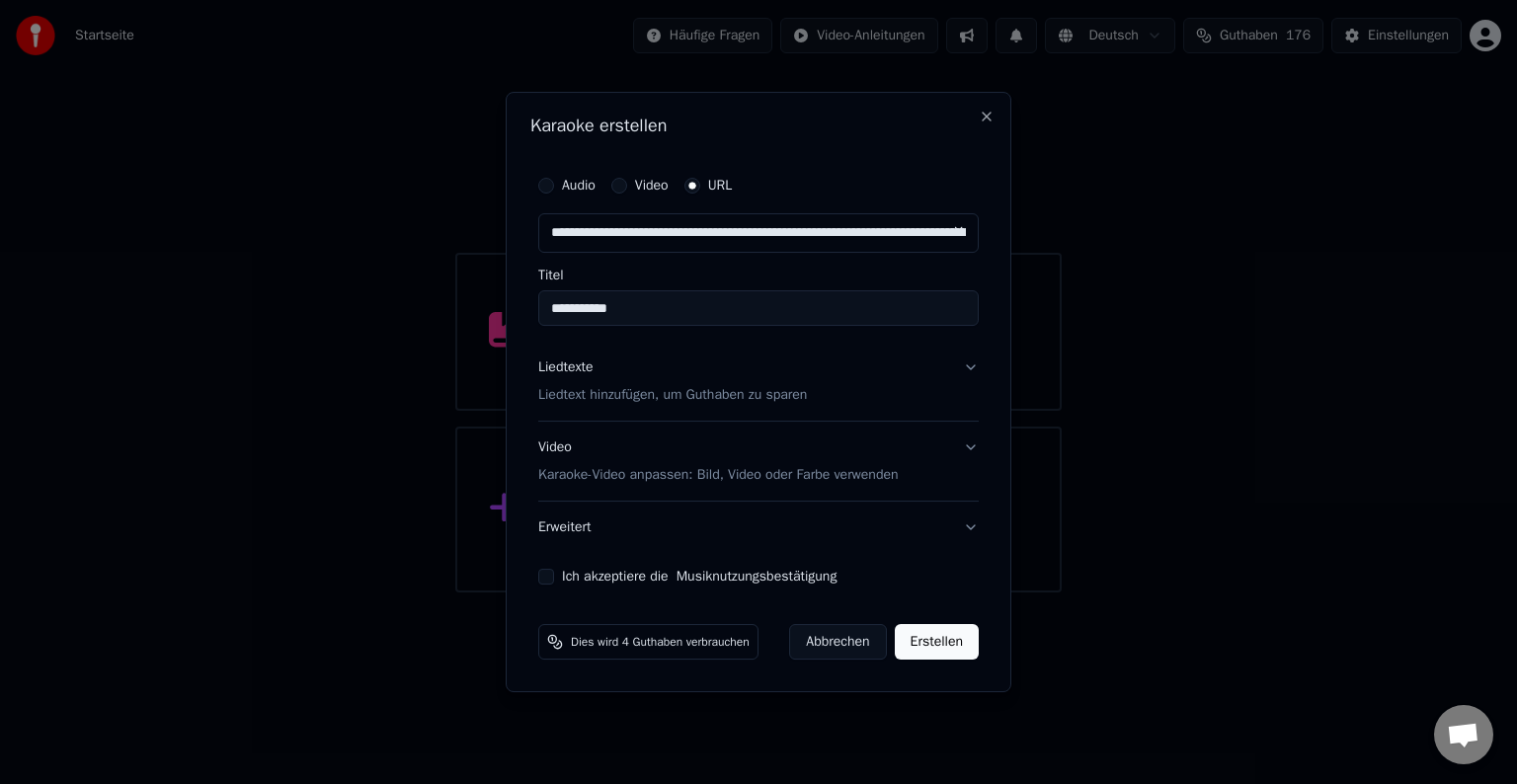 click on "**********" at bounding box center [758, 308] 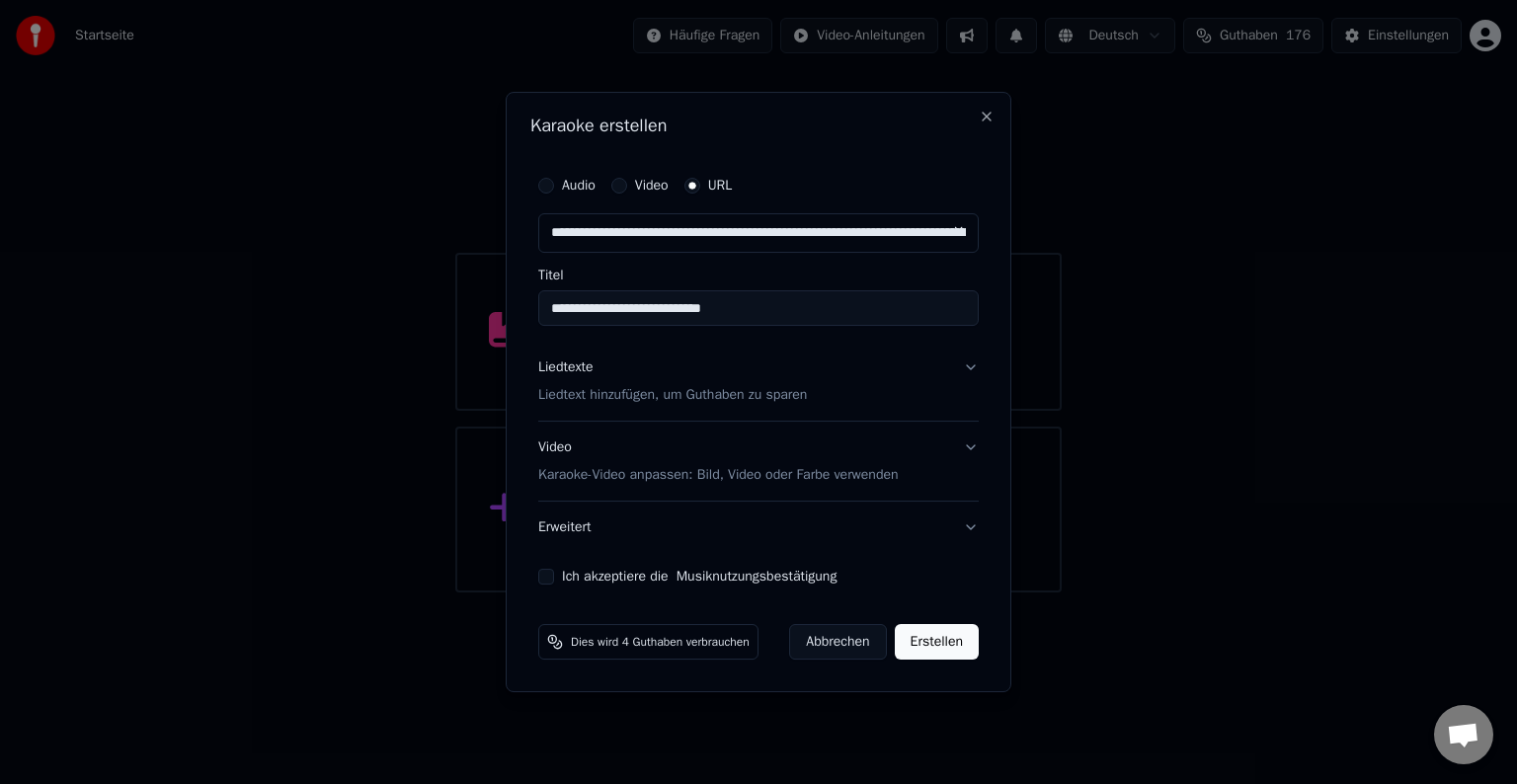type on "**********" 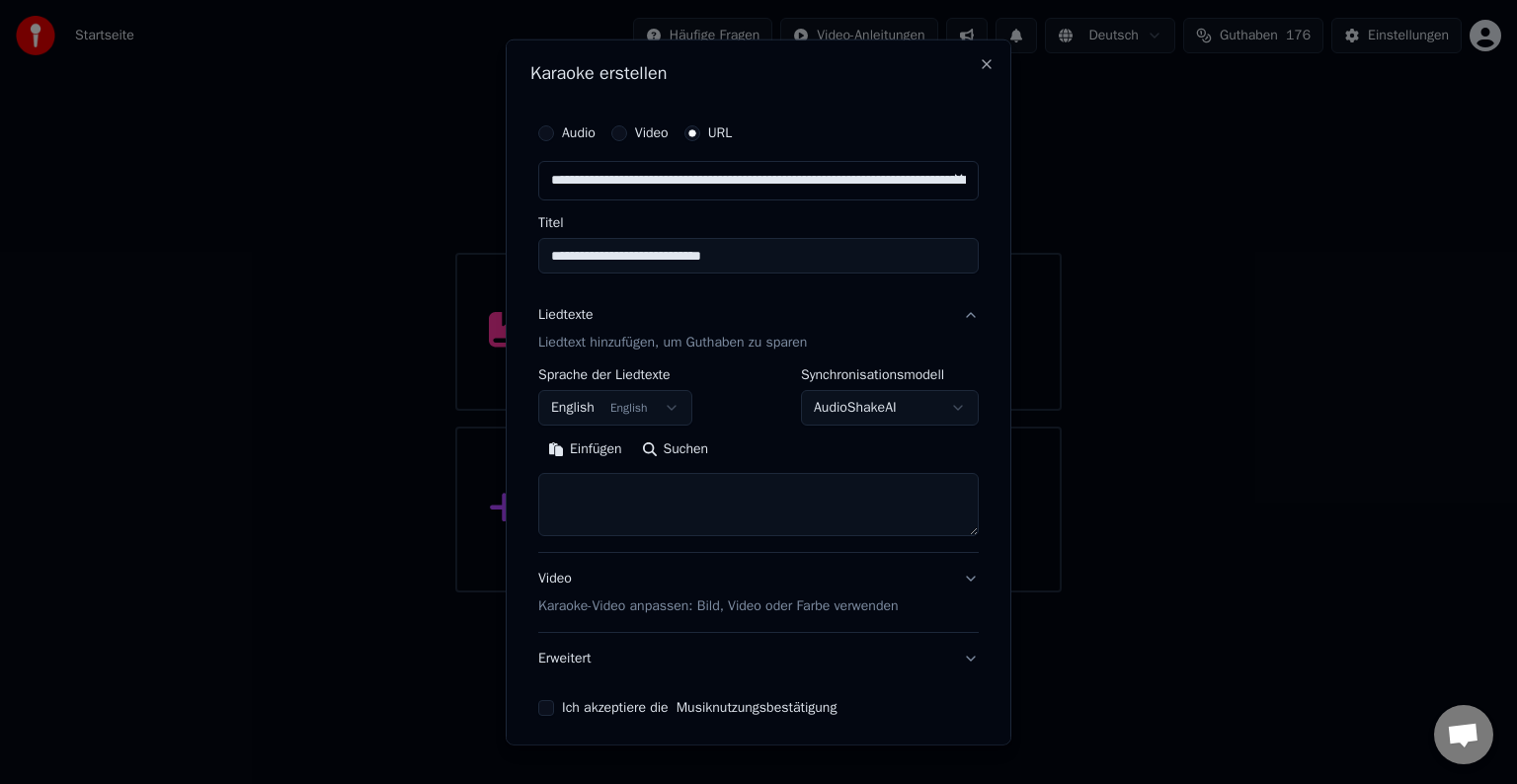 click at bounding box center (758, 505) 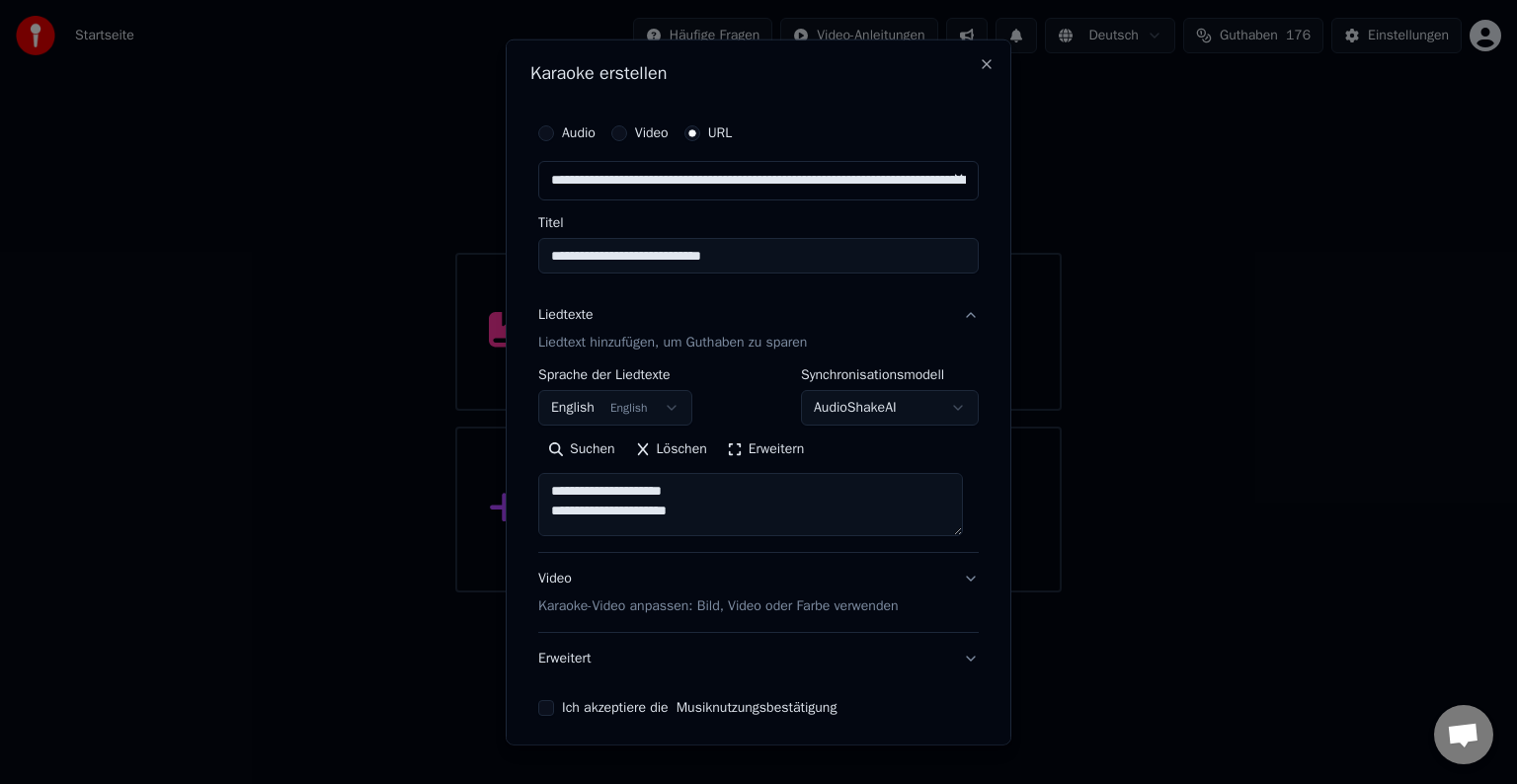 click on "Ich akzeptiere die   Musiknutzungsbestätigung" at bounding box center (699, 708) 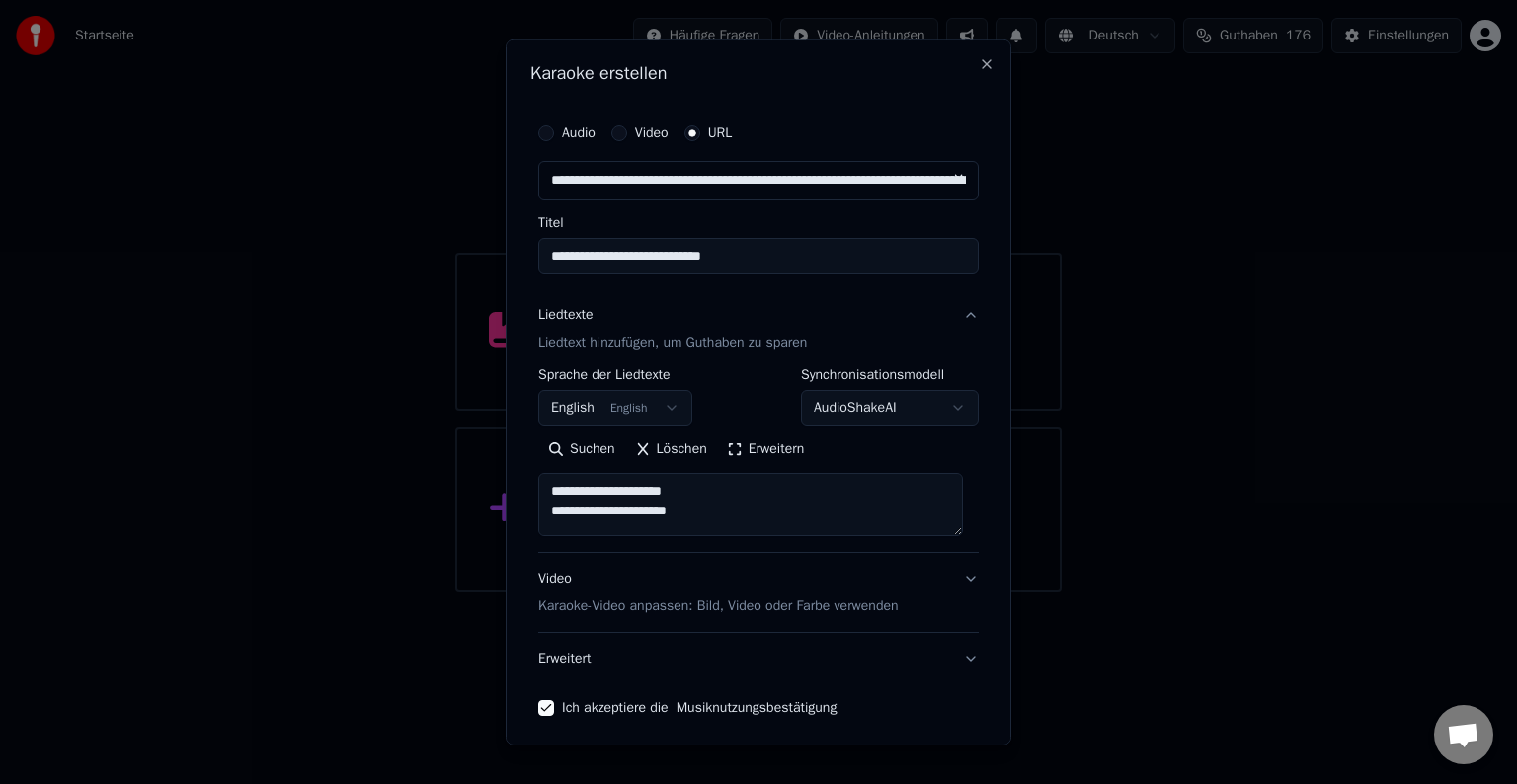 click on "Erweitert" at bounding box center (758, 659) 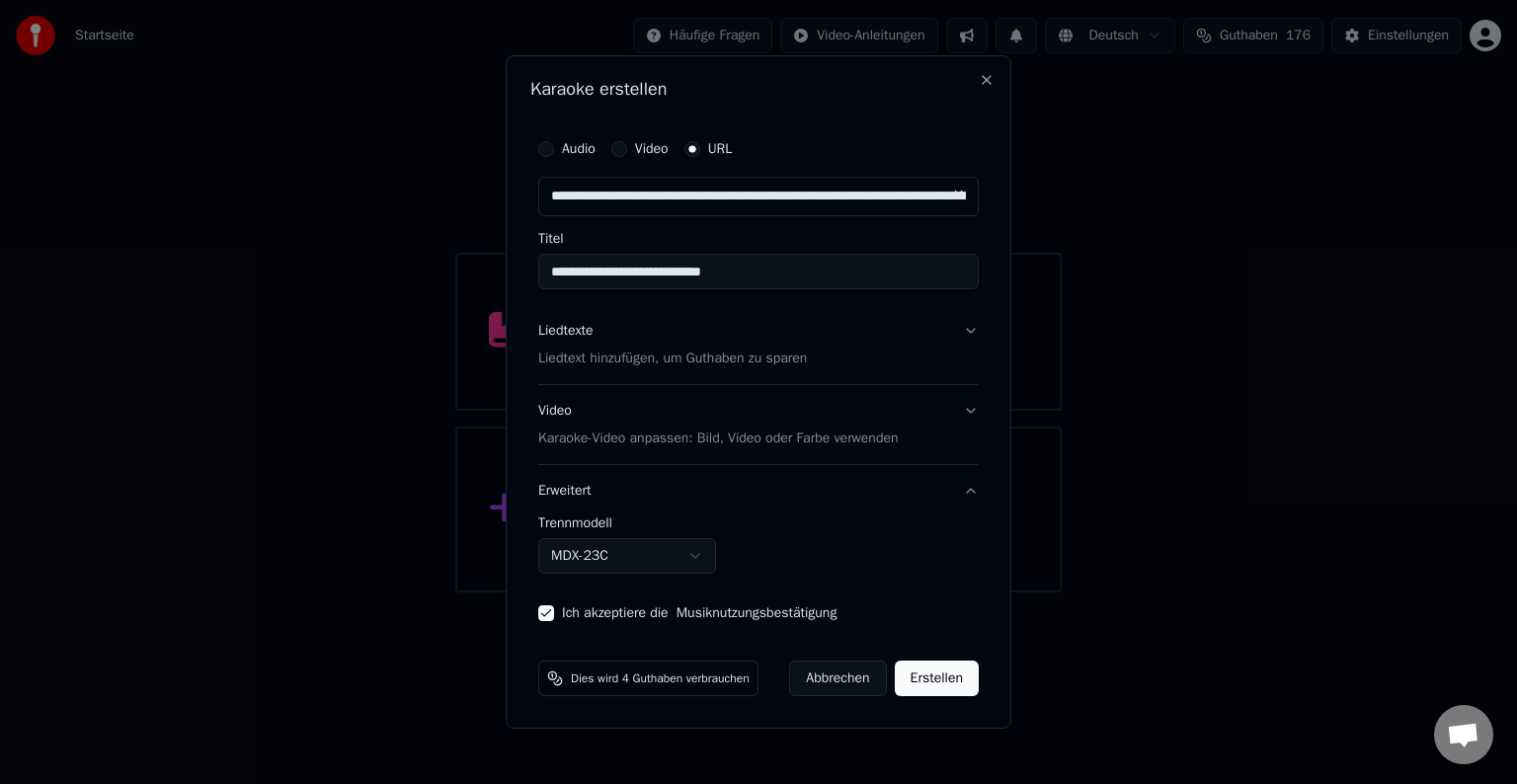click on "Karaoke-Video anpassen: Bild, Video oder Farbe verwenden" at bounding box center [718, 438] 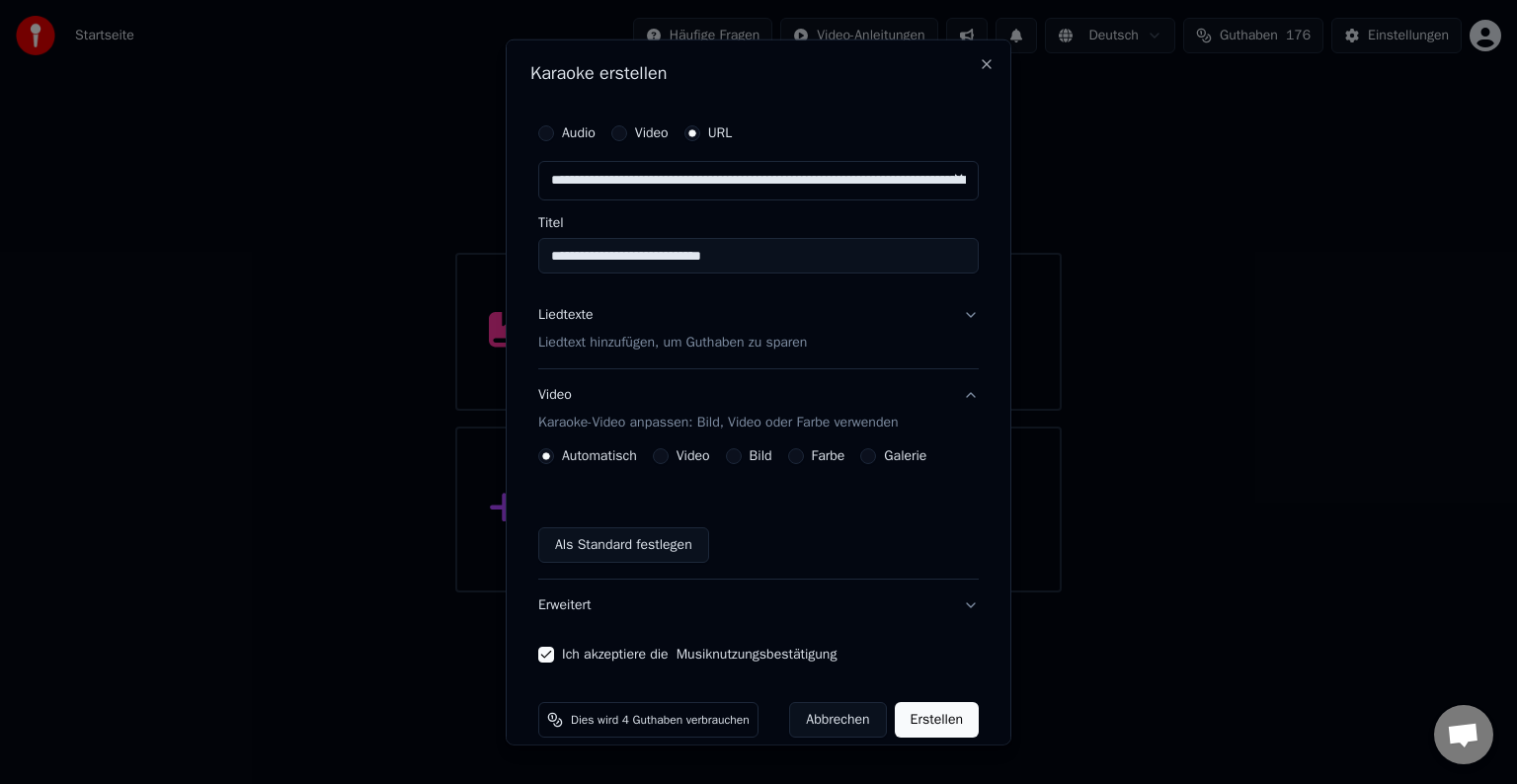 click on "Bild" at bounding box center [760, 456] 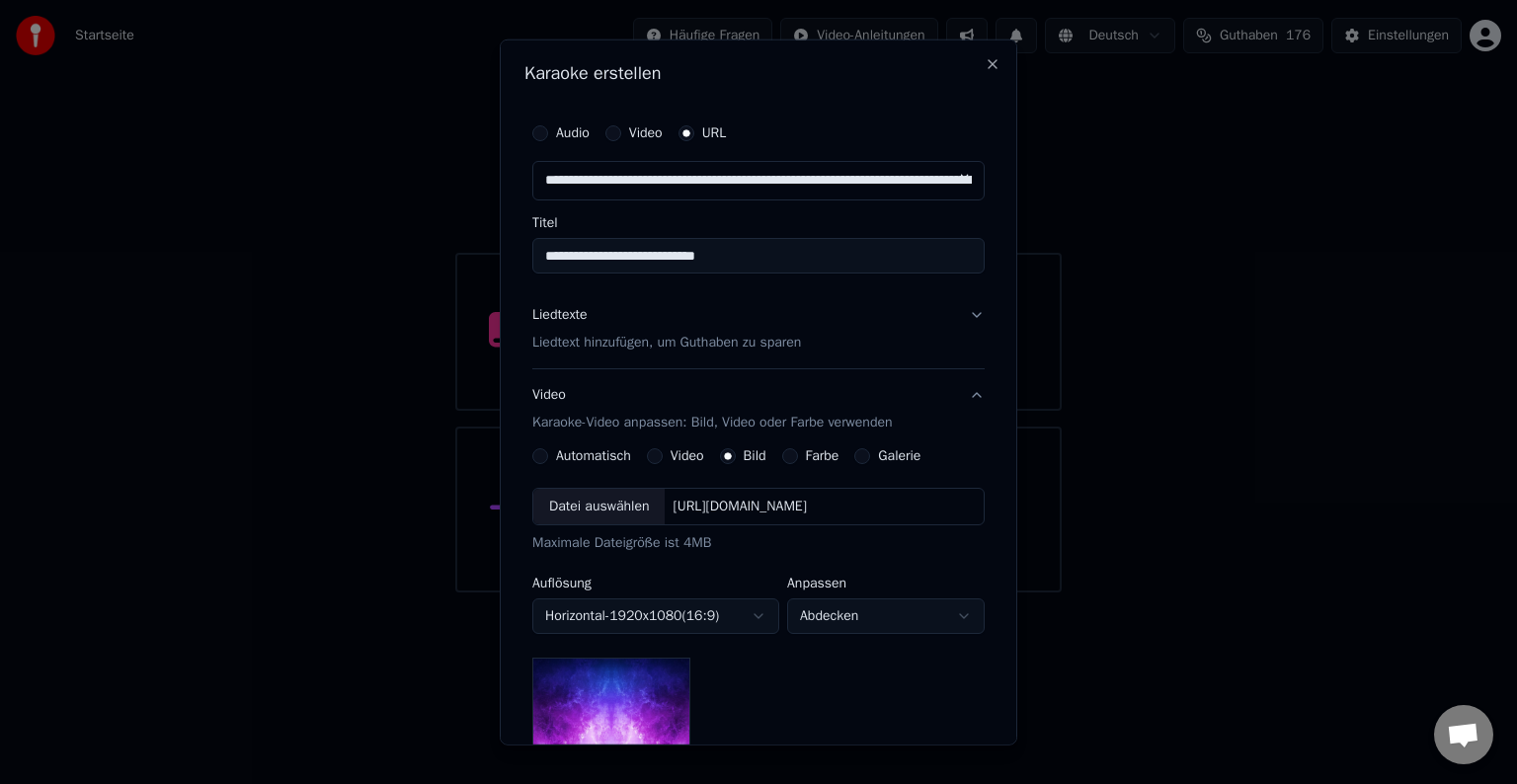 scroll, scrollTop: 99, scrollLeft: 0, axis: vertical 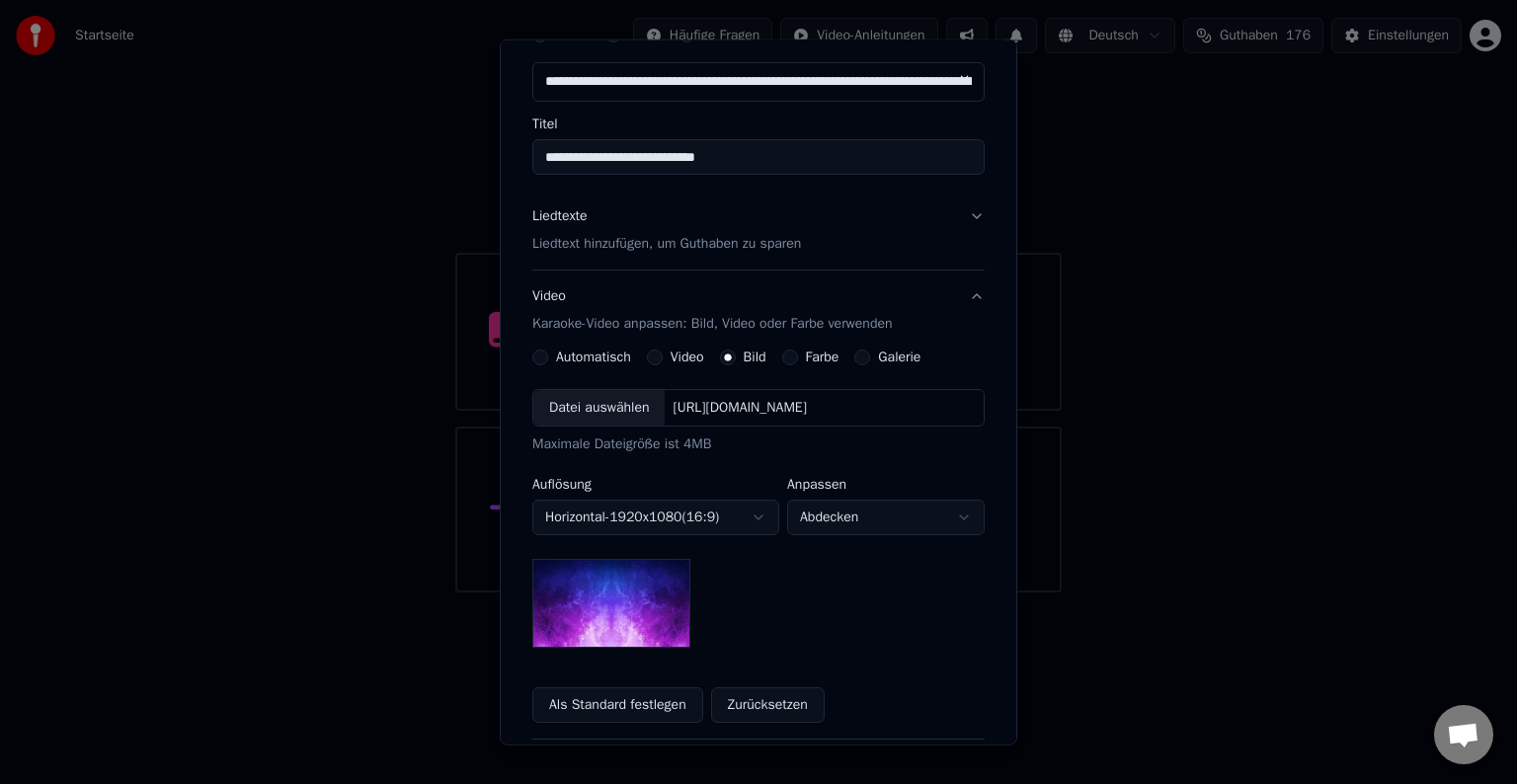 click on "Datei auswählen" at bounding box center (599, 408) 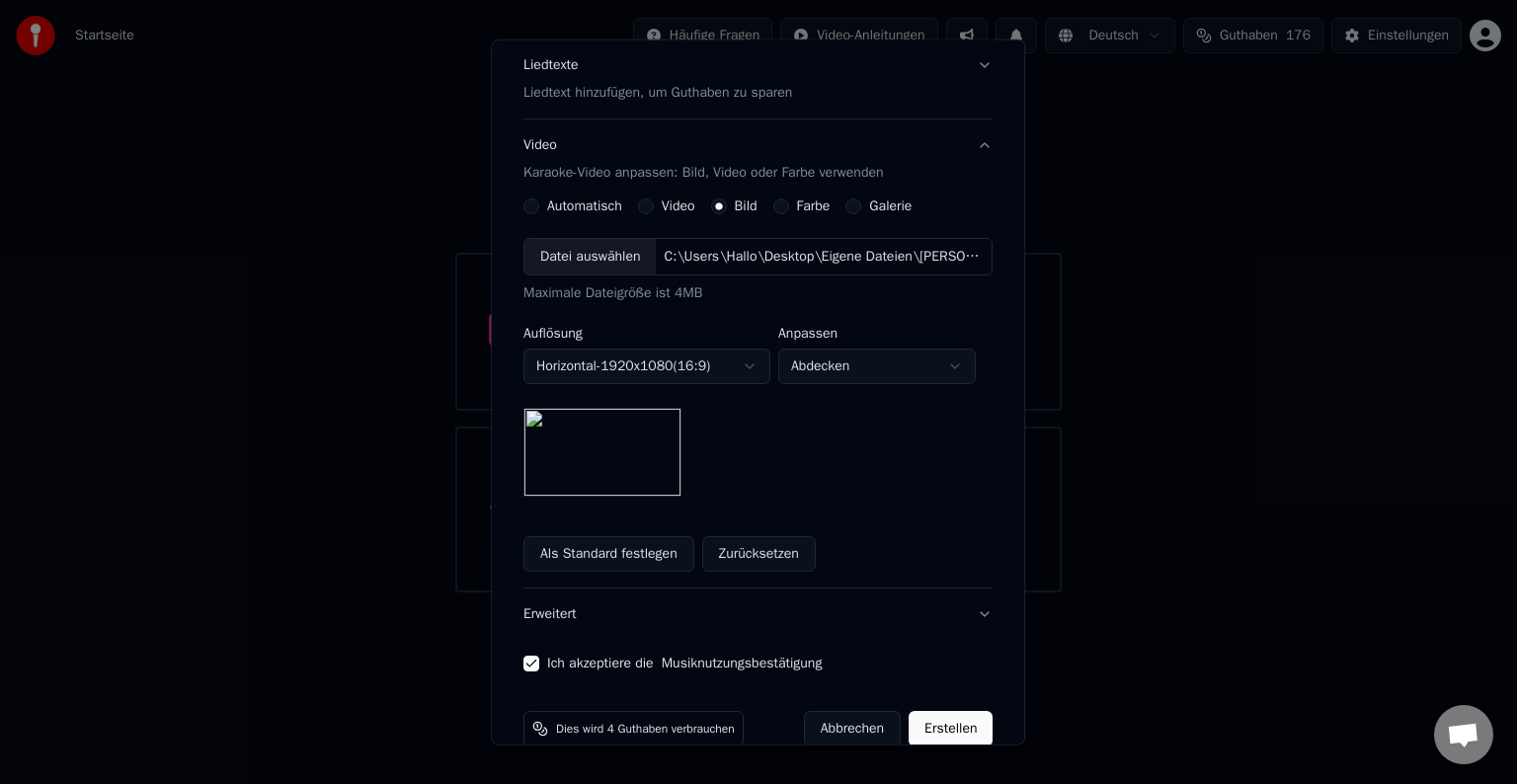 scroll, scrollTop: 282, scrollLeft: 0, axis: vertical 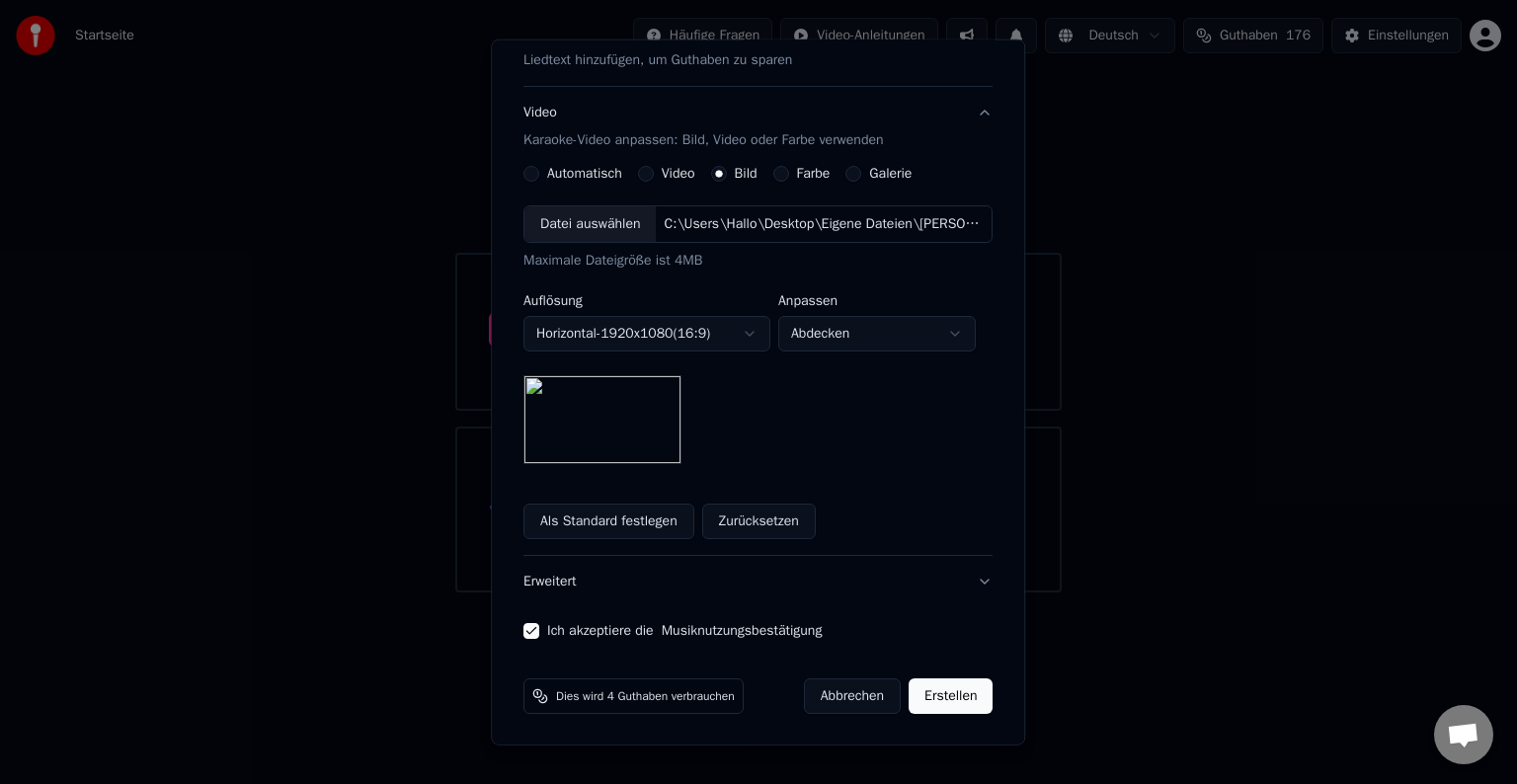 click on "Erstellen" at bounding box center (950, 696) 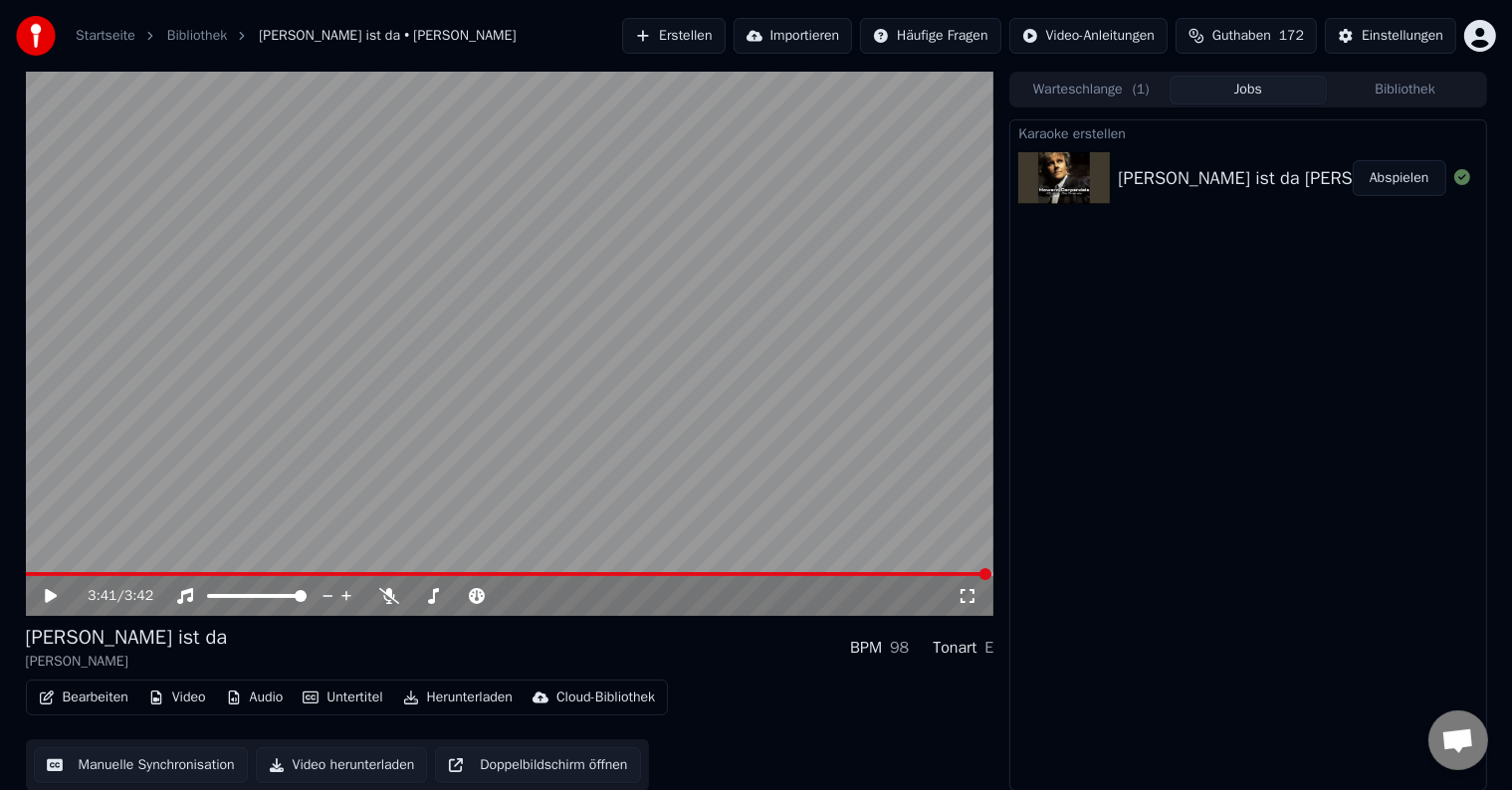 click on "Video herunterladen" at bounding box center [341, 765] 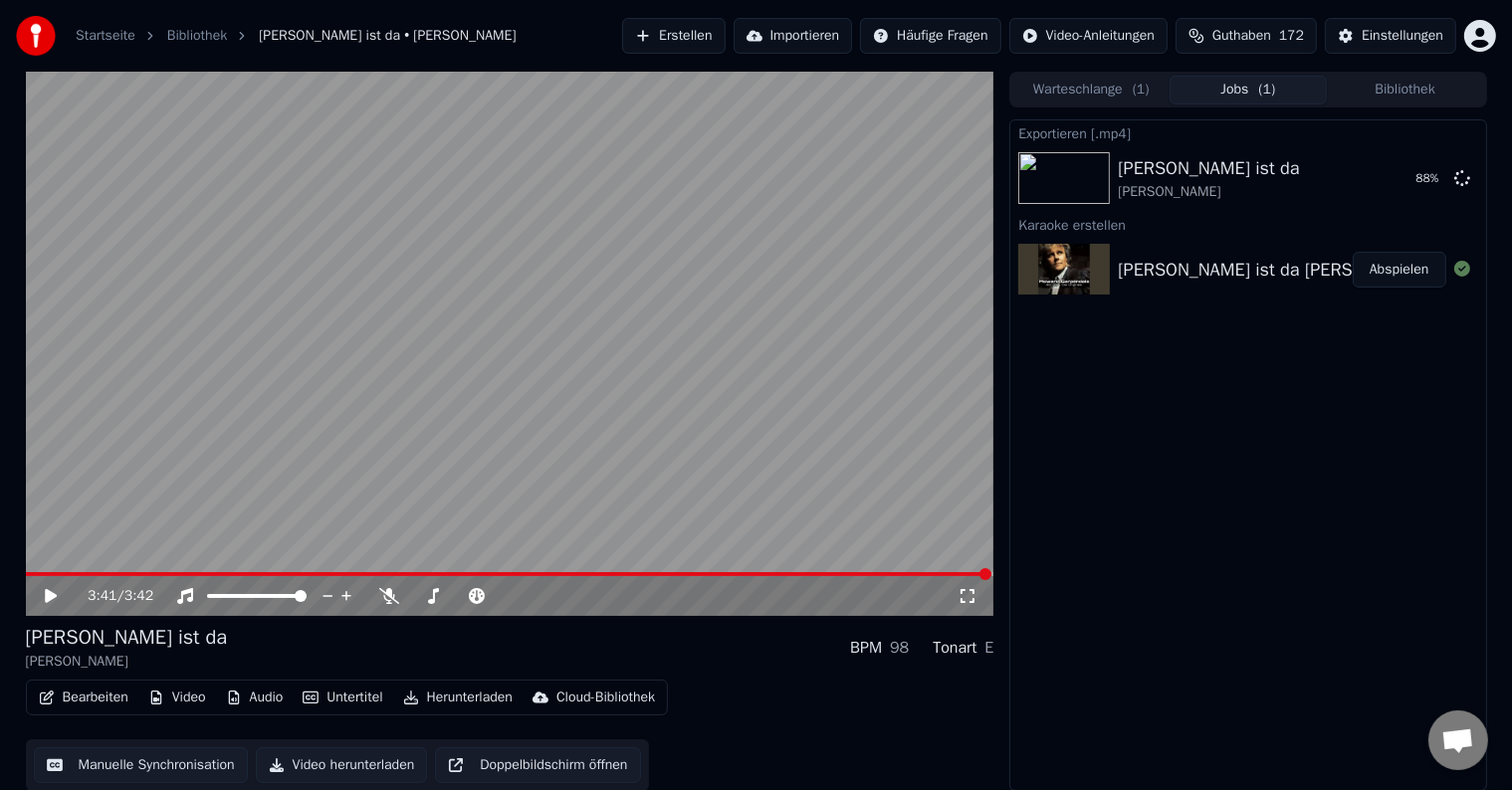 click on "Importieren" at bounding box center (793, 36) 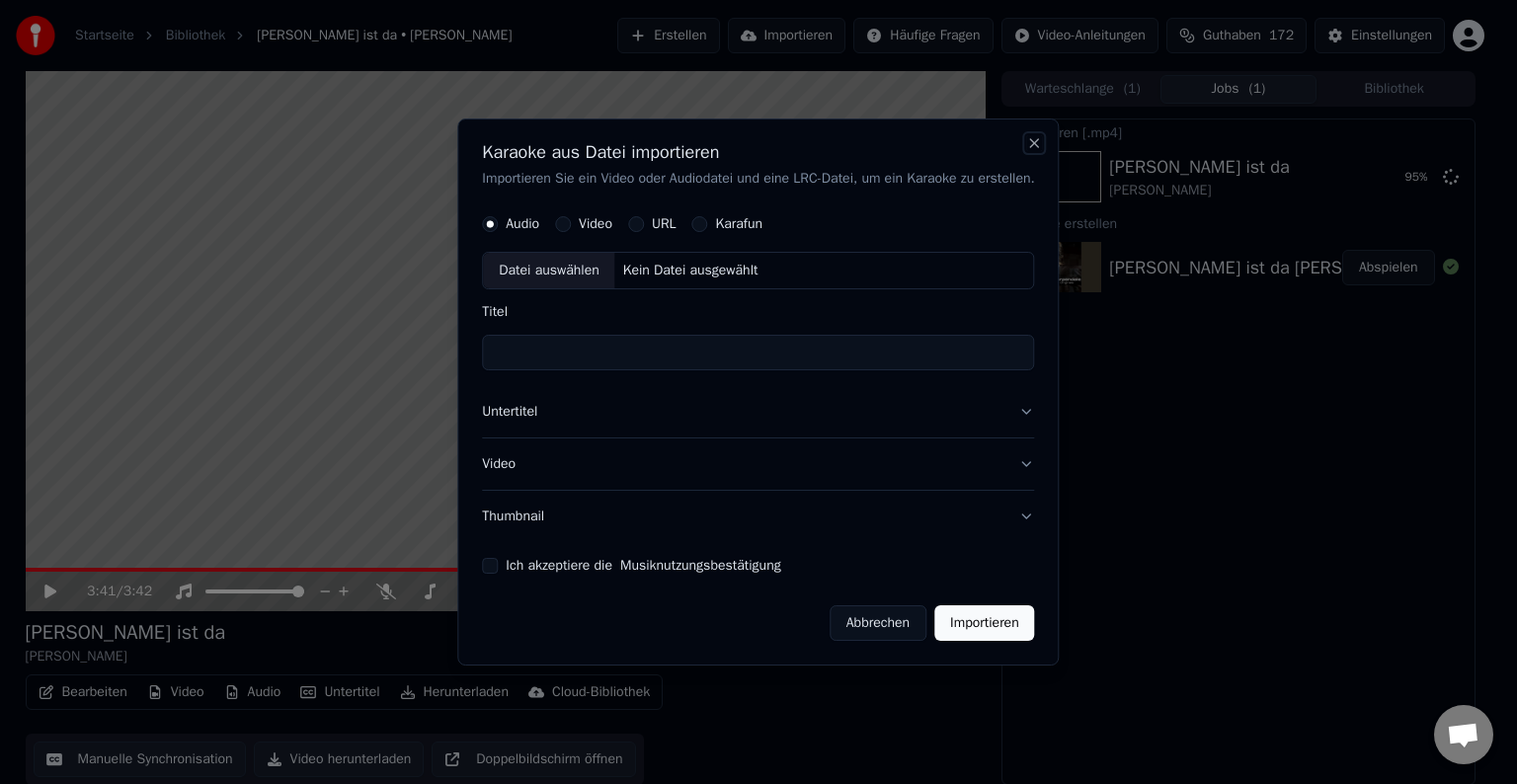 click on "Close" at bounding box center [1035, 143] 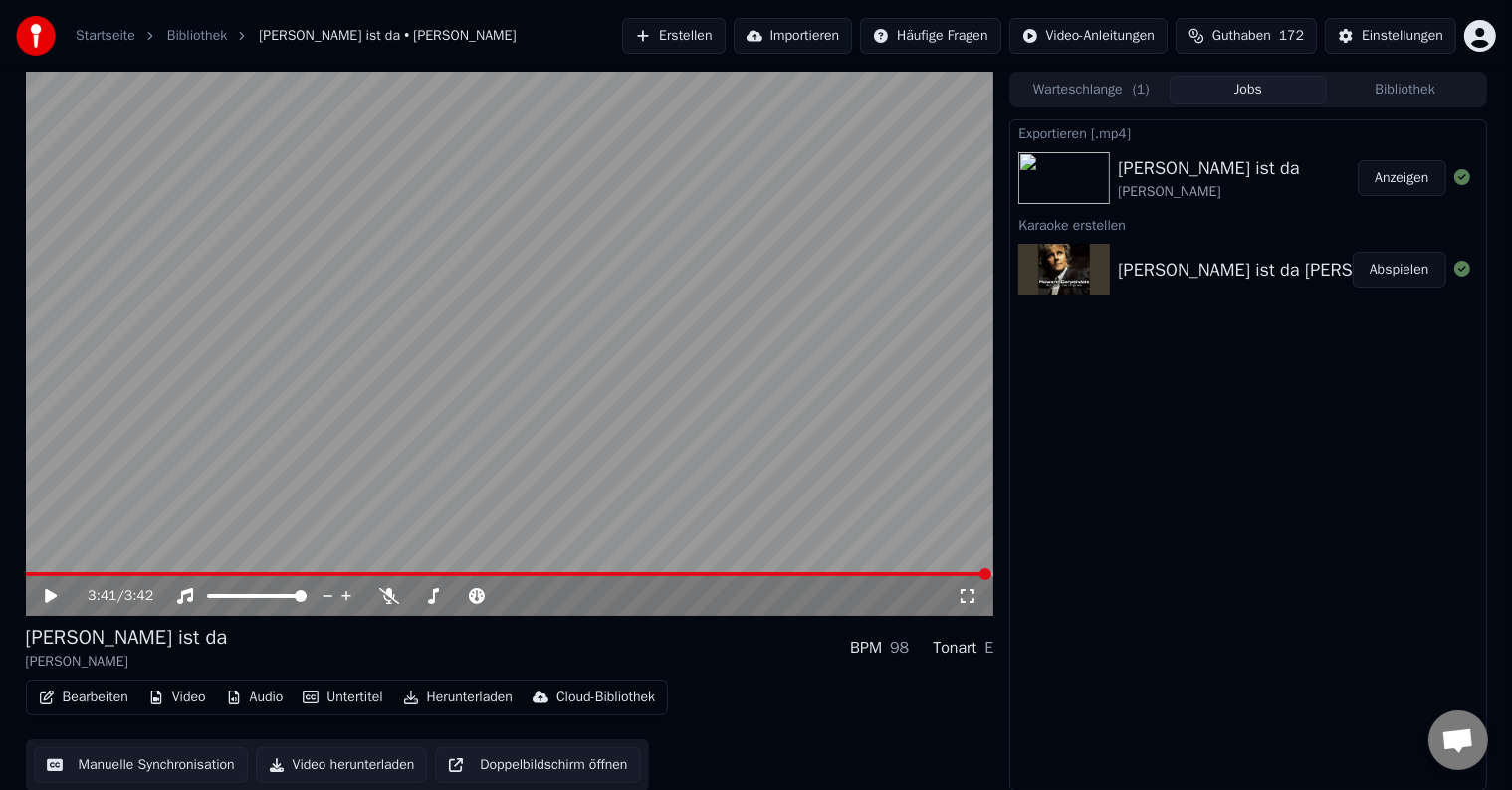 click on "Startseite" at bounding box center [106, 36] 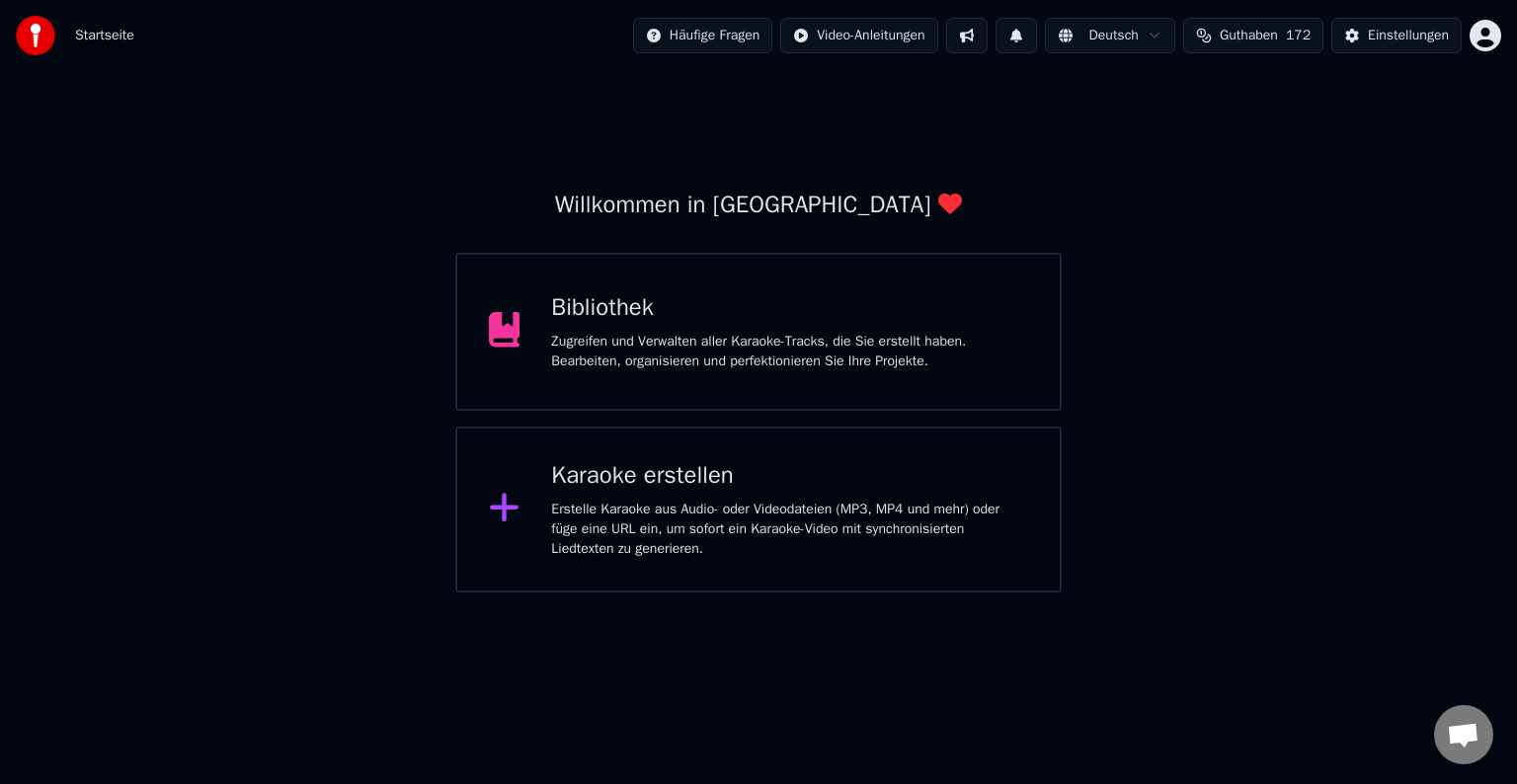 click on "Karaoke erstellen" at bounding box center [789, 476] 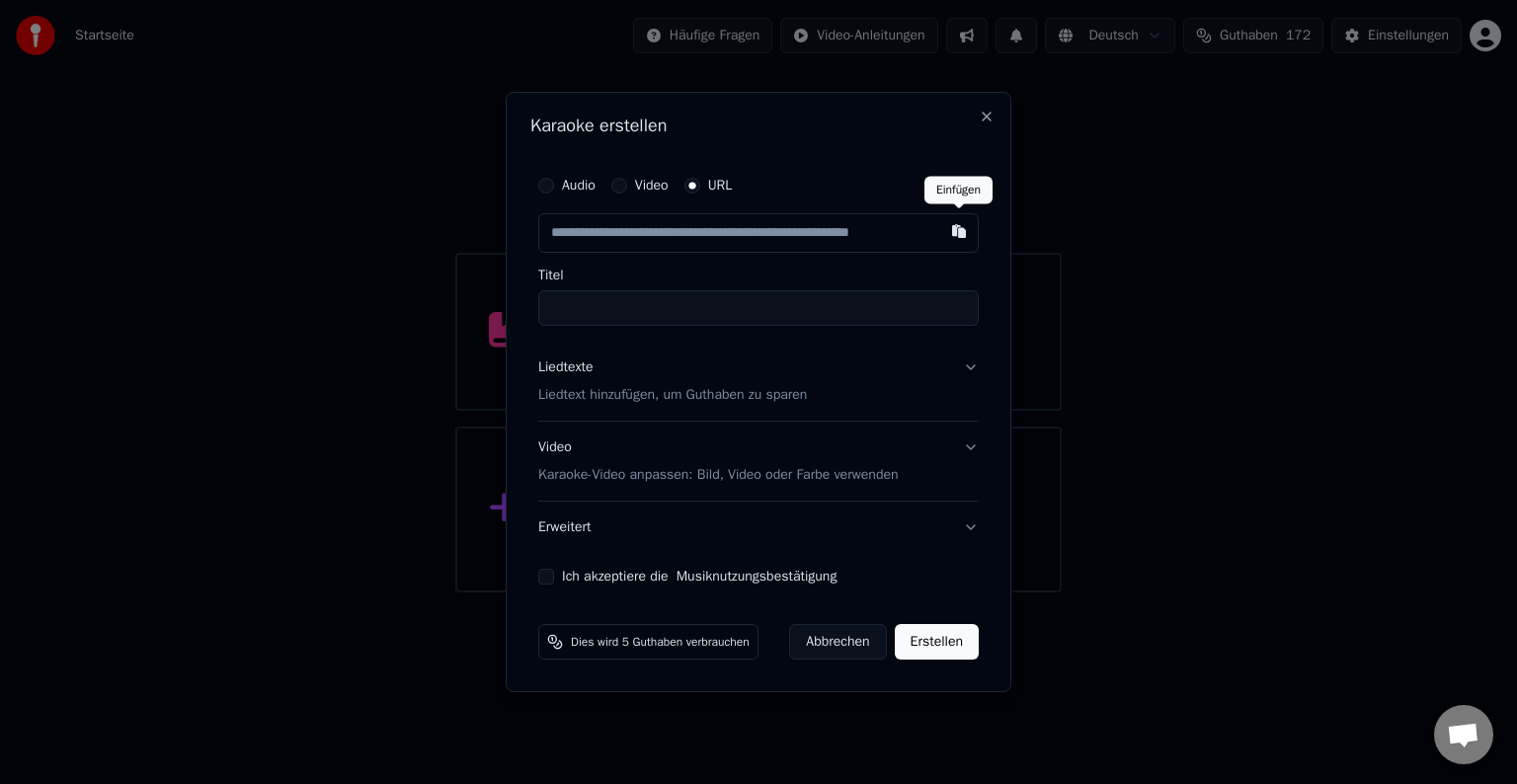 click at bounding box center [959, 231] 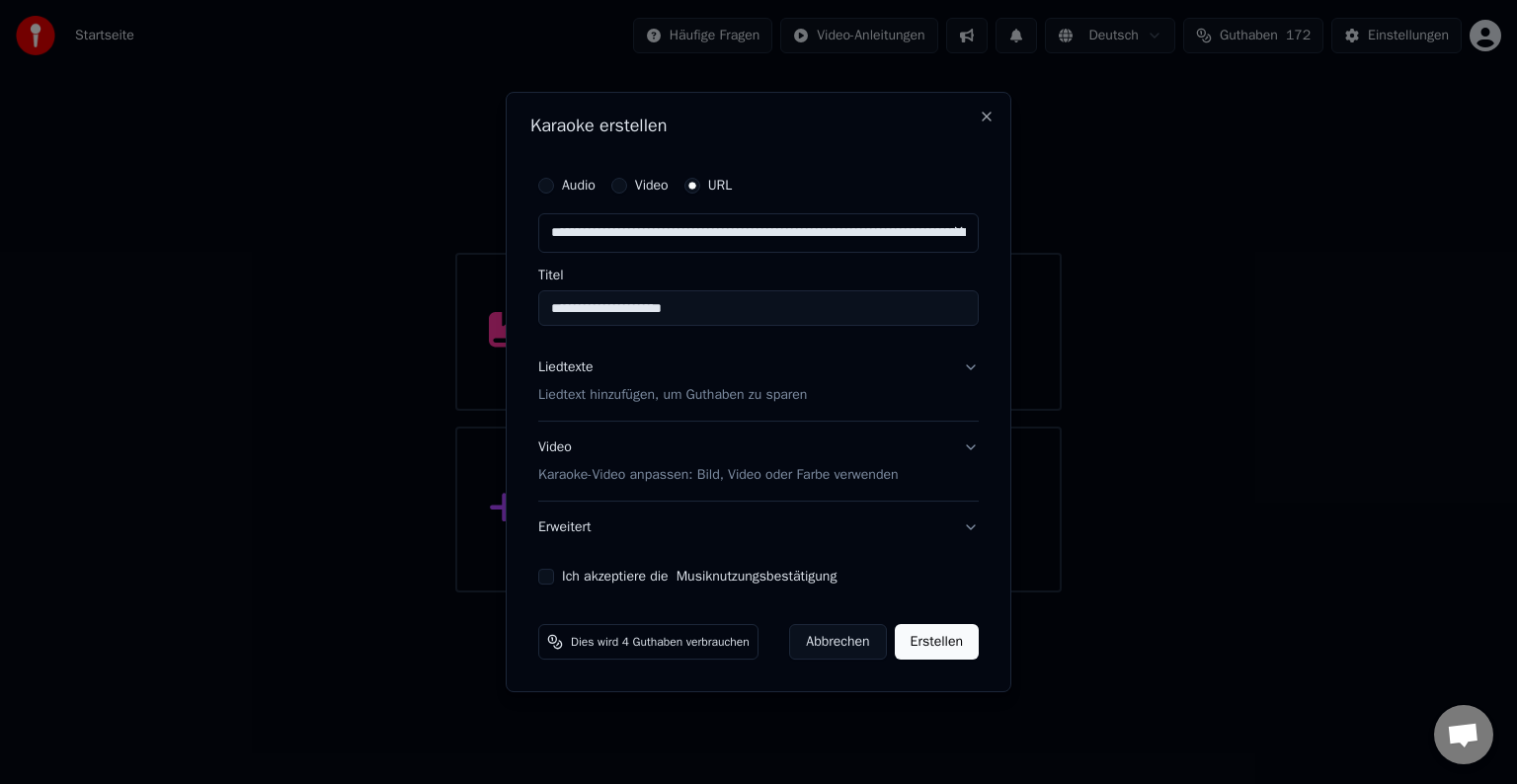 click on "**********" at bounding box center [758, 308] 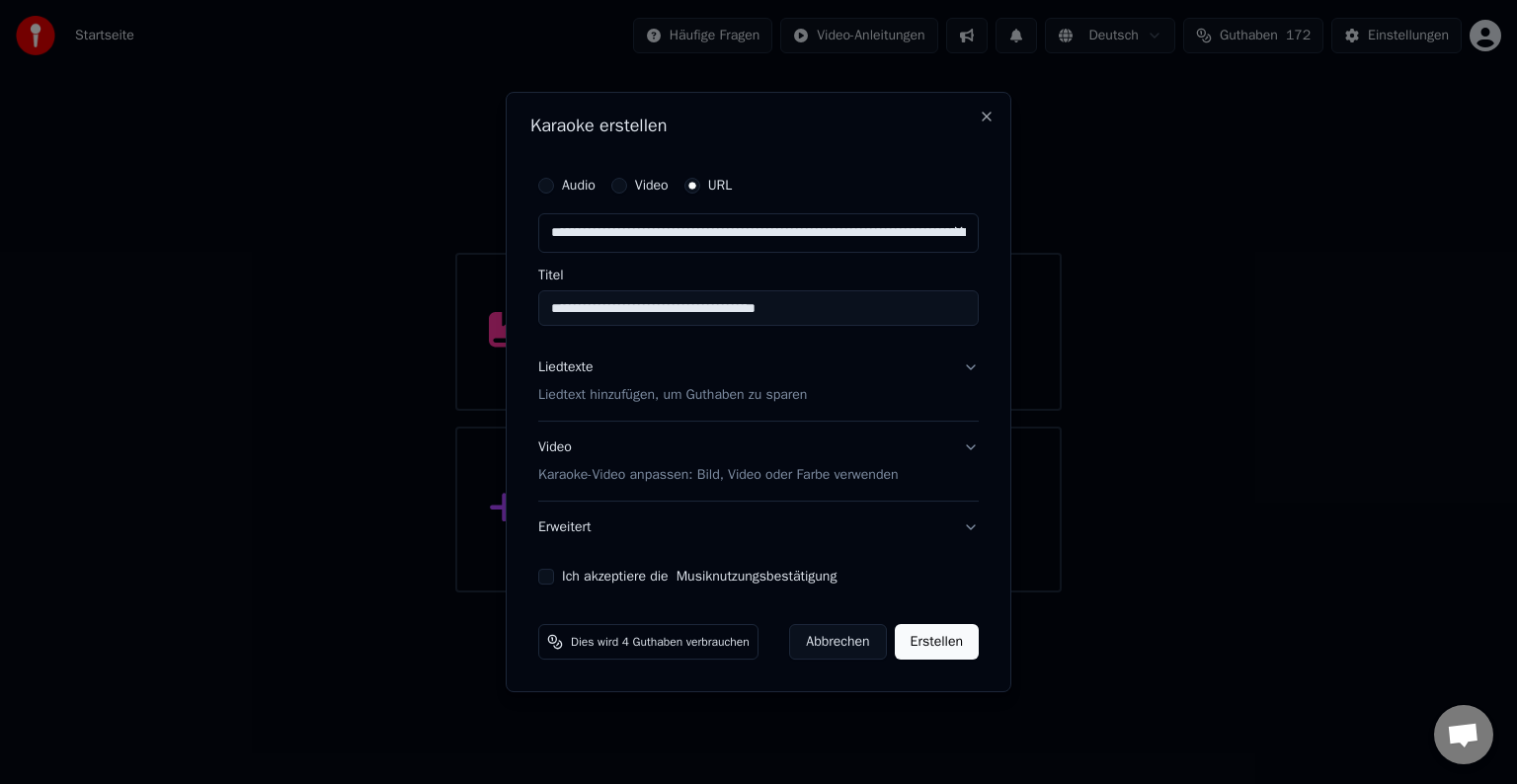 type on "**********" 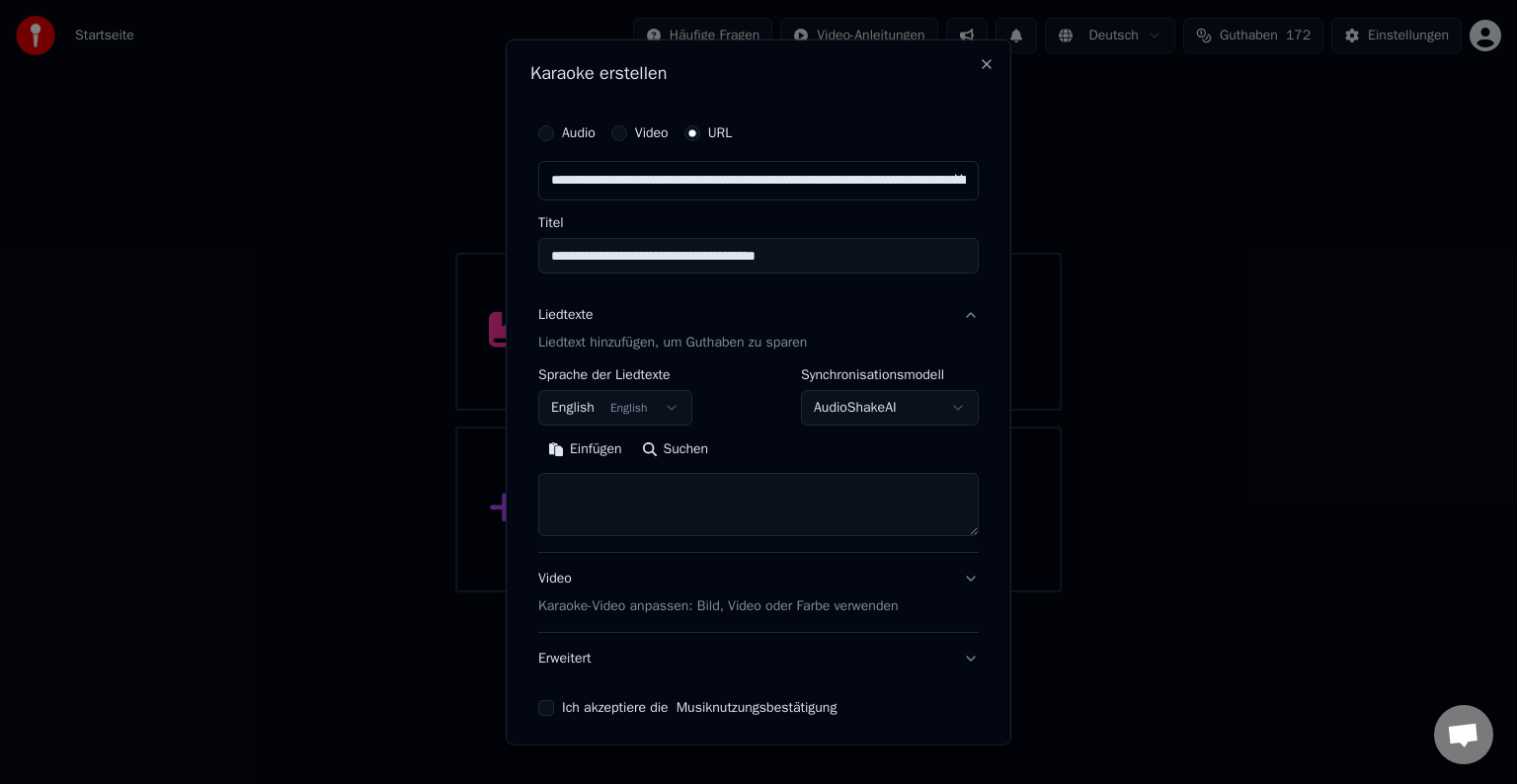 click at bounding box center (758, 505) 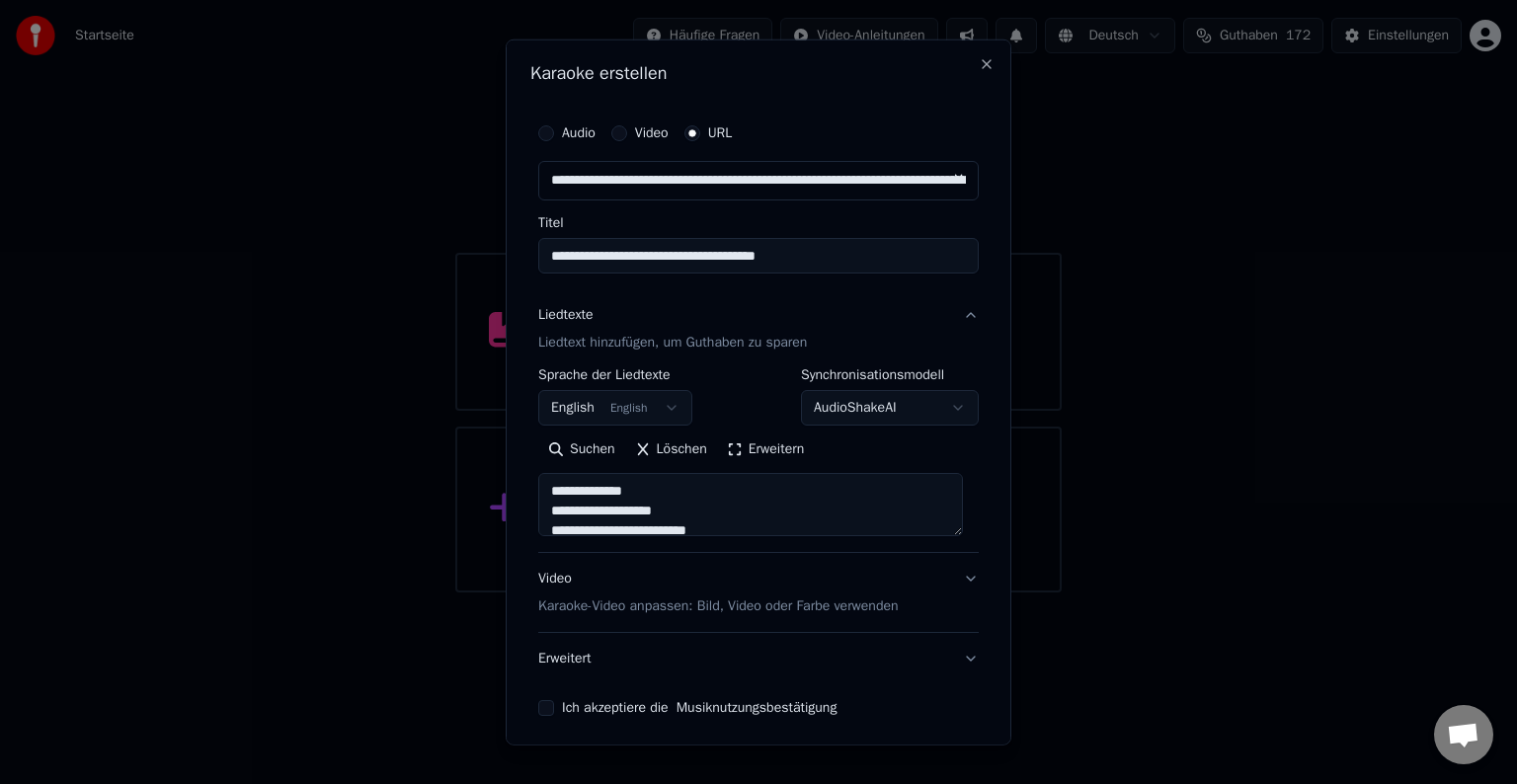 click on "Ich akzeptiere die   Musiknutzungsbestätigung" at bounding box center (758, 708) 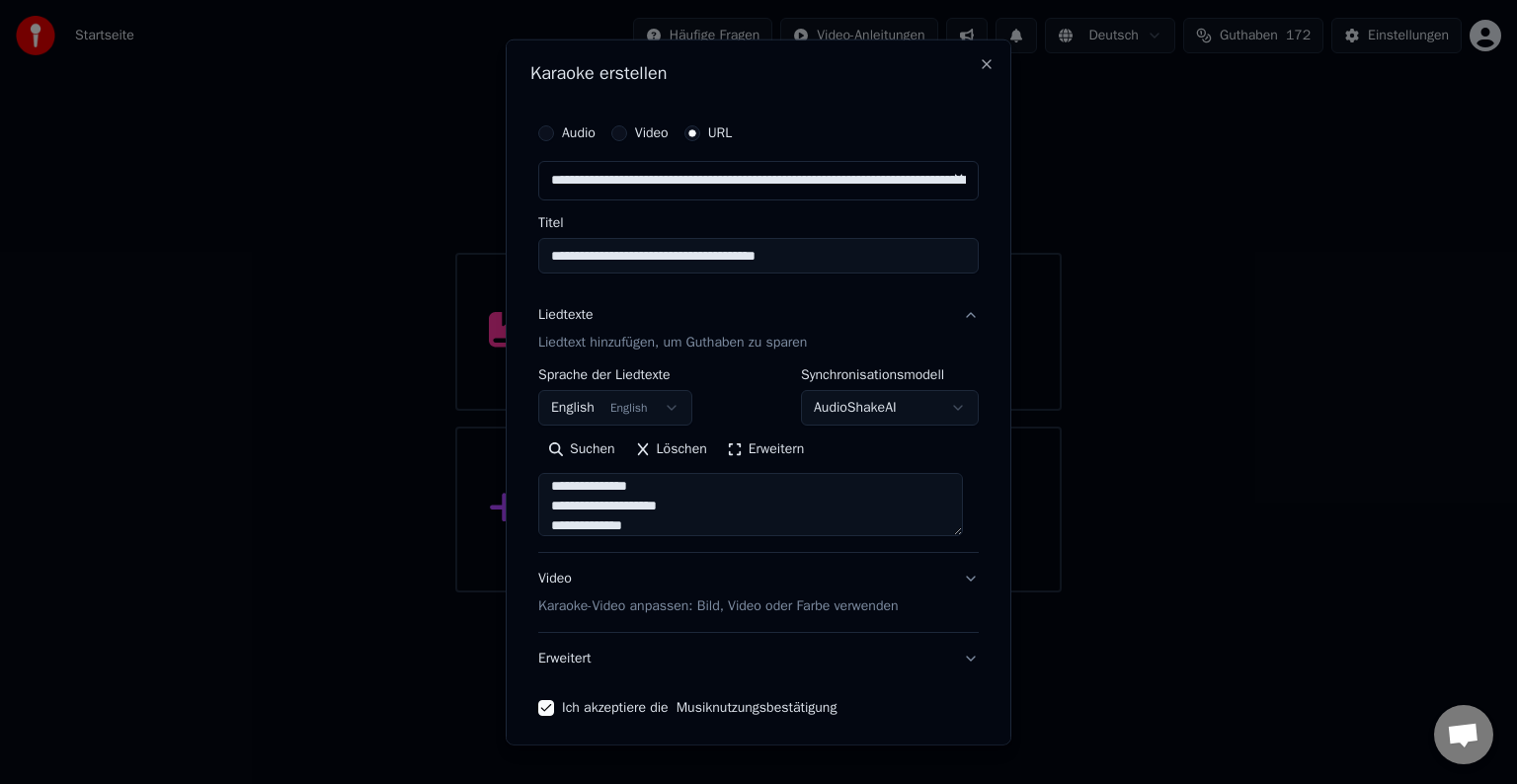scroll, scrollTop: 296, scrollLeft: 0, axis: vertical 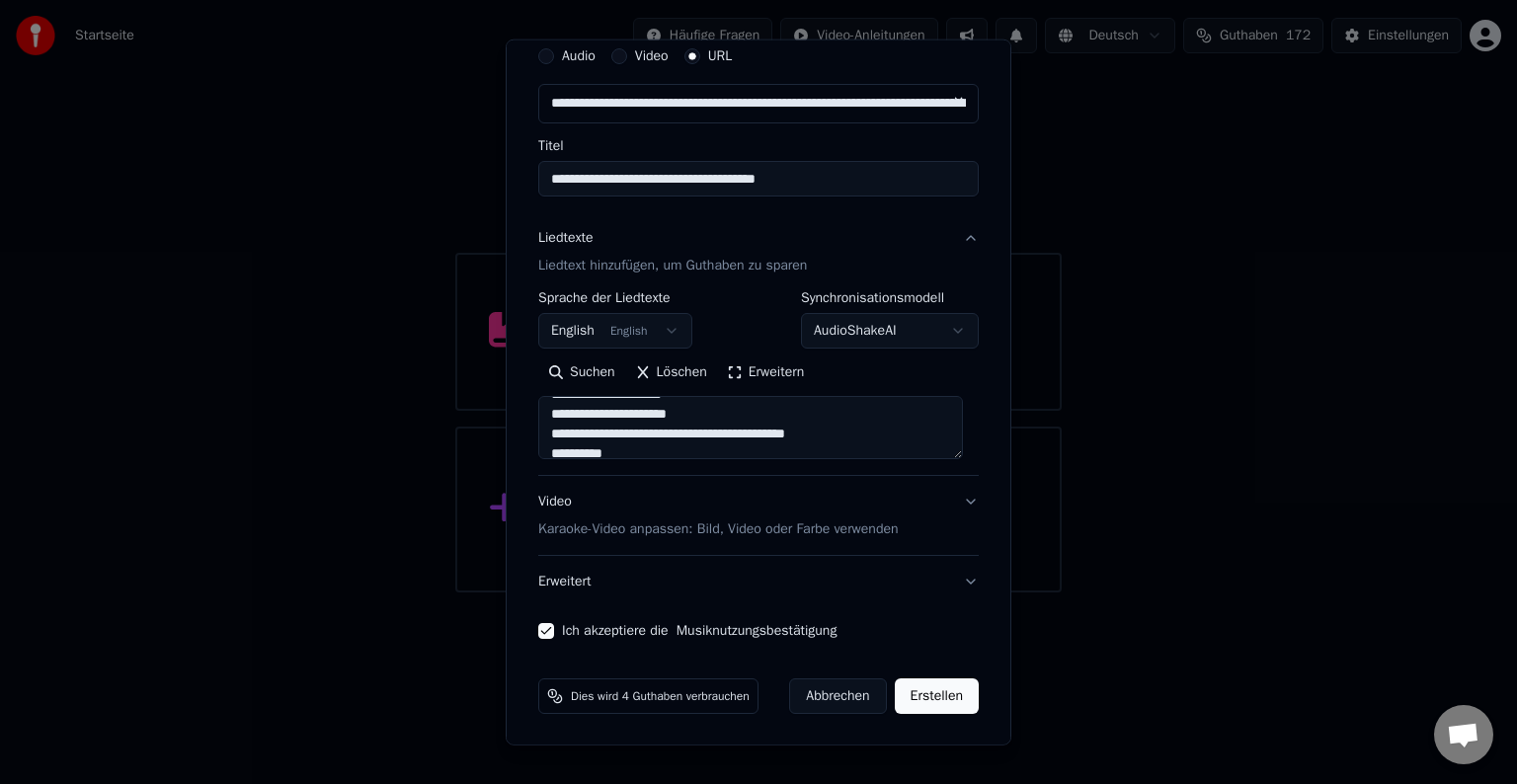 click on "Karaoke-Video anpassen: Bild, Video oder Farbe verwenden" at bounding box center [718, 529] 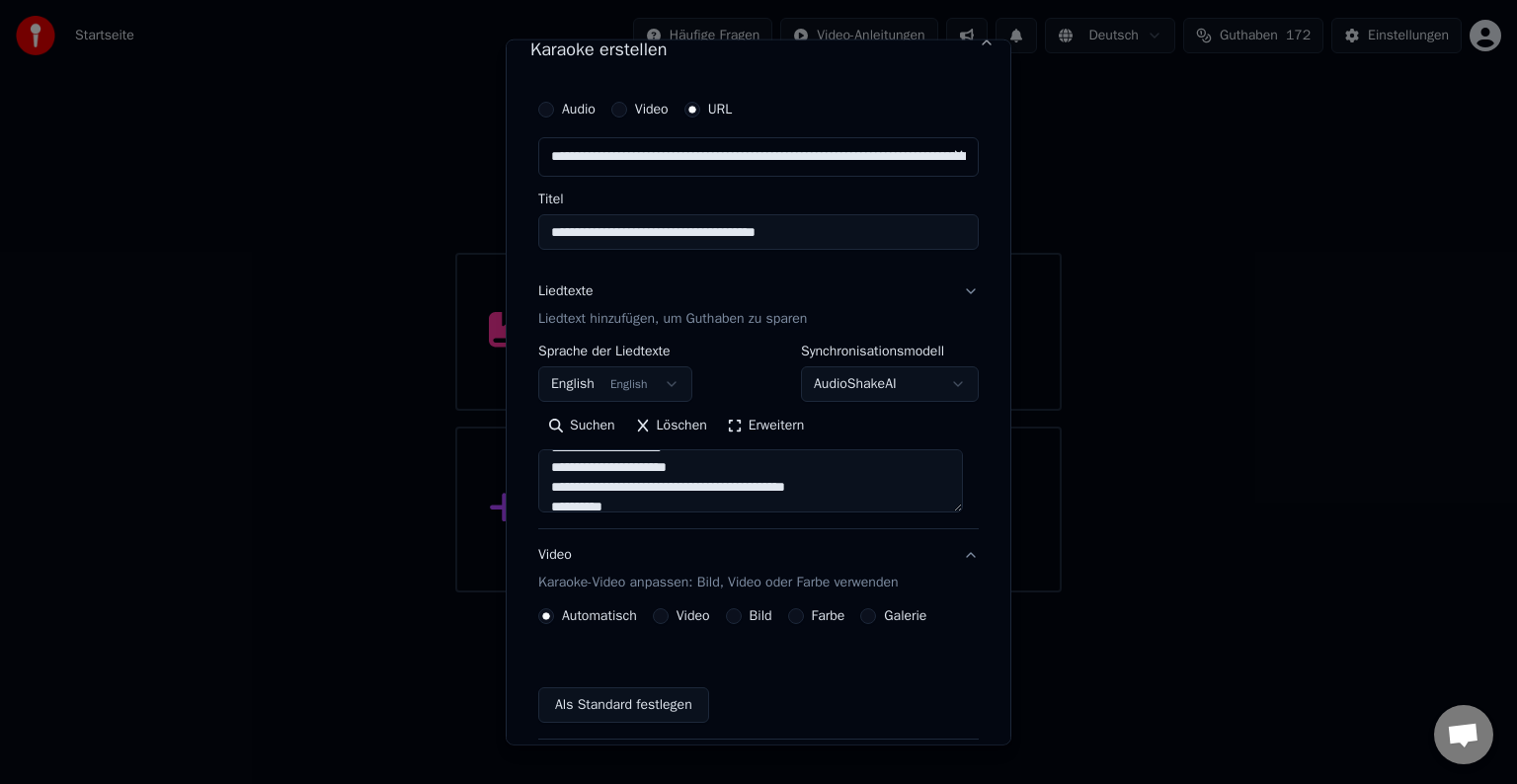scroll, scrollTop: 24, scrollLeft: 0, axis: vertical 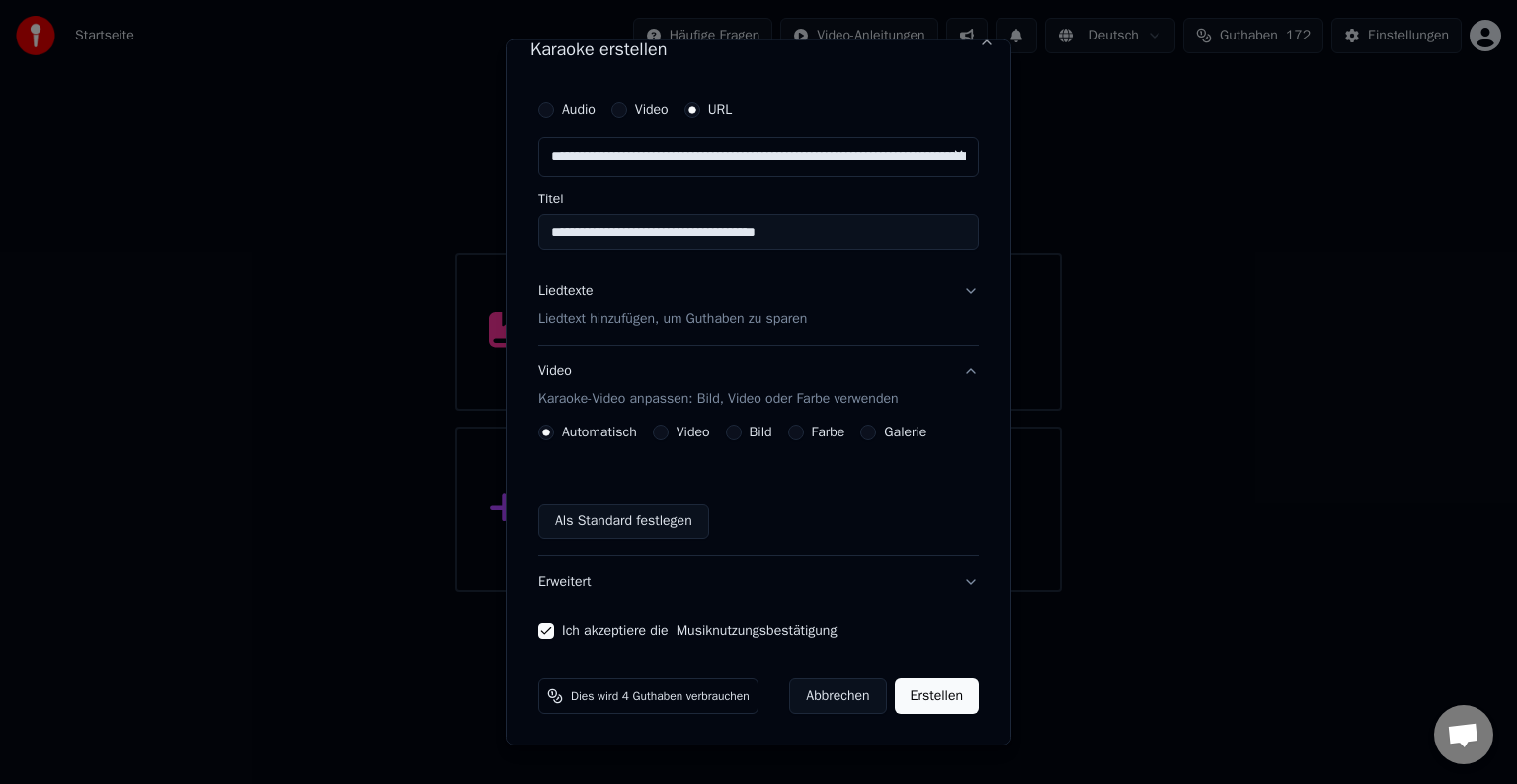 click on "Bild" at bounding box center [760, 432] 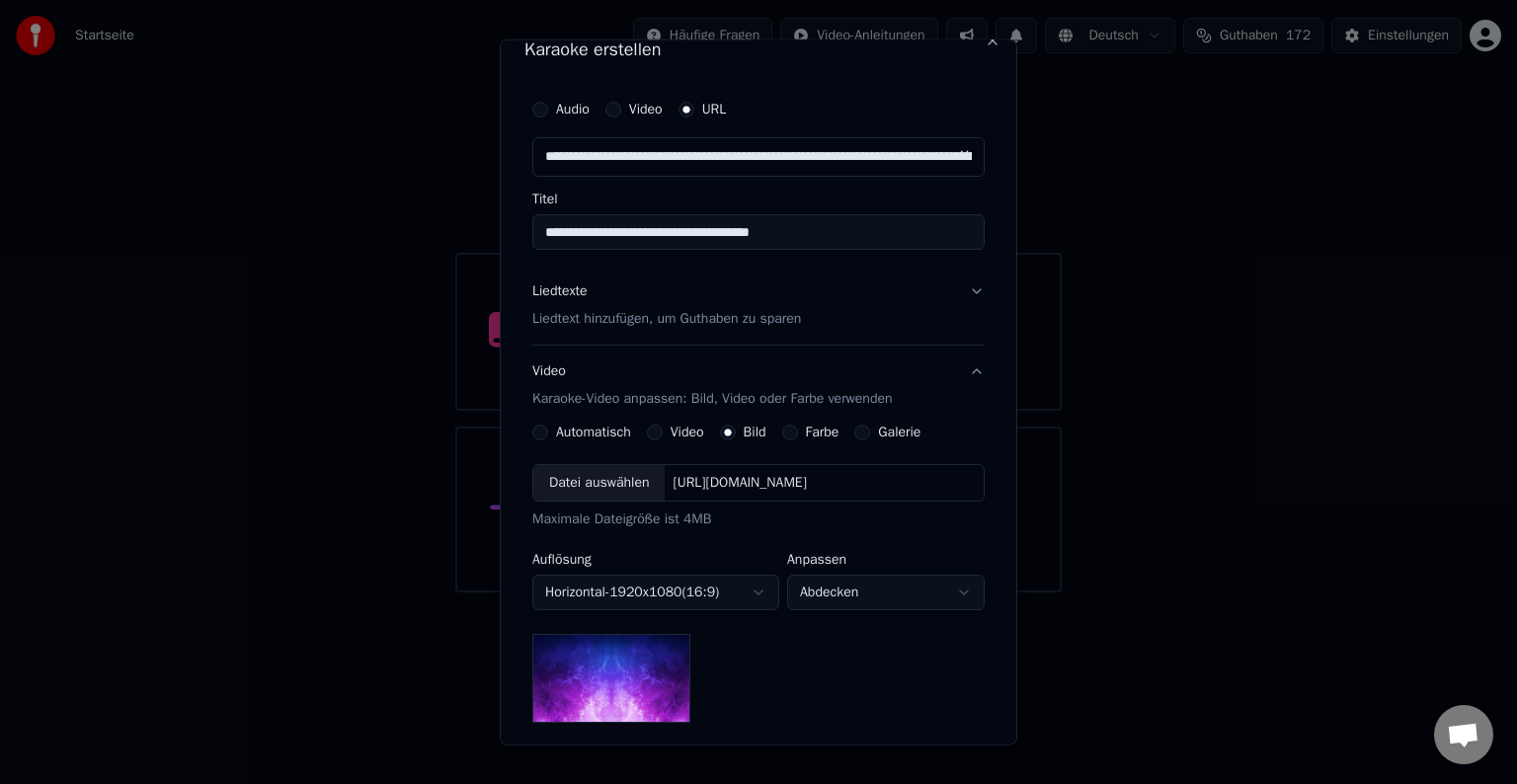 click on "Datei auswählen" at bounding box center (599, 483) 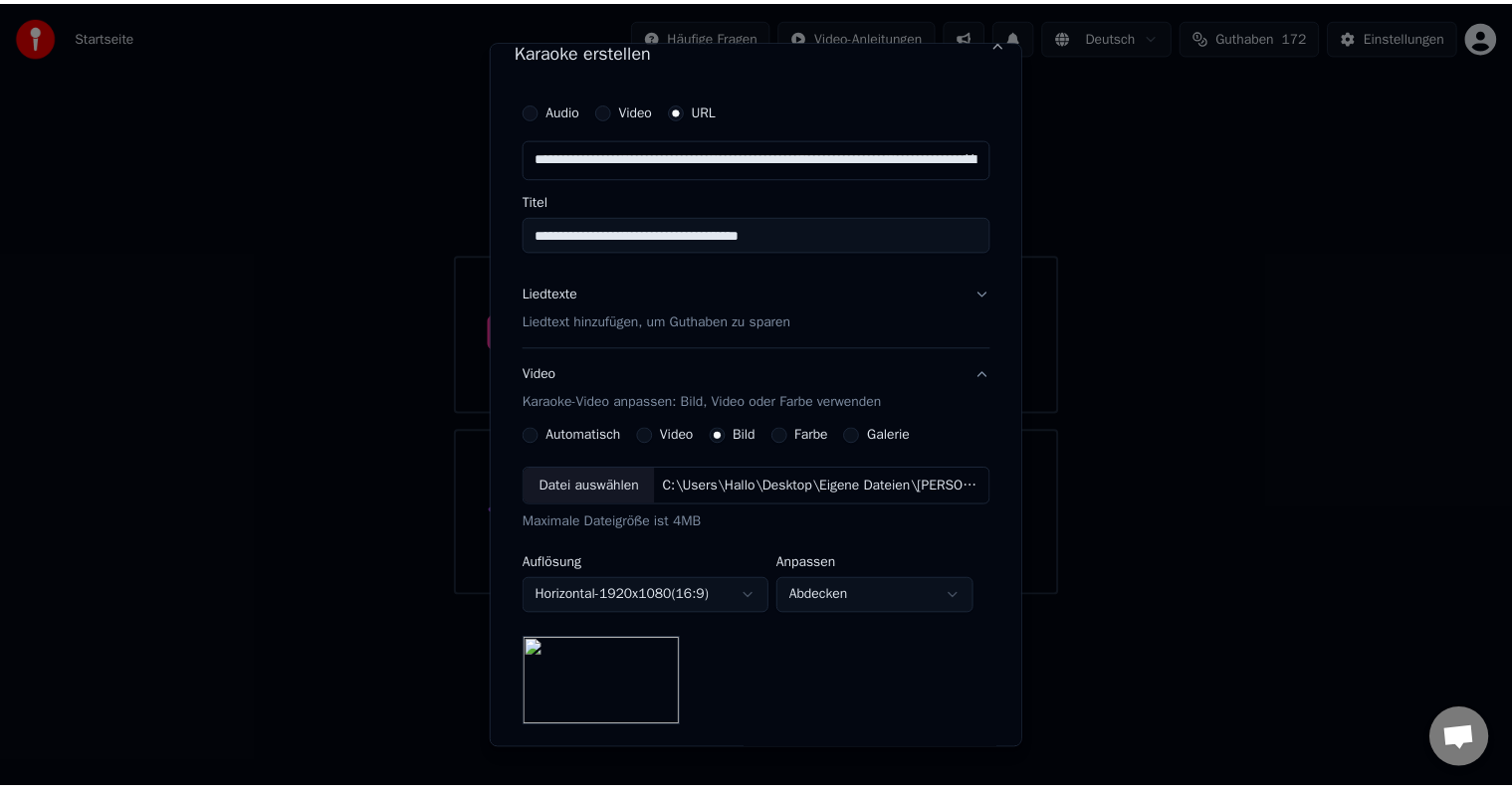 scroll, scrollTop: 285, scrollLeft: 0, axis: vertical 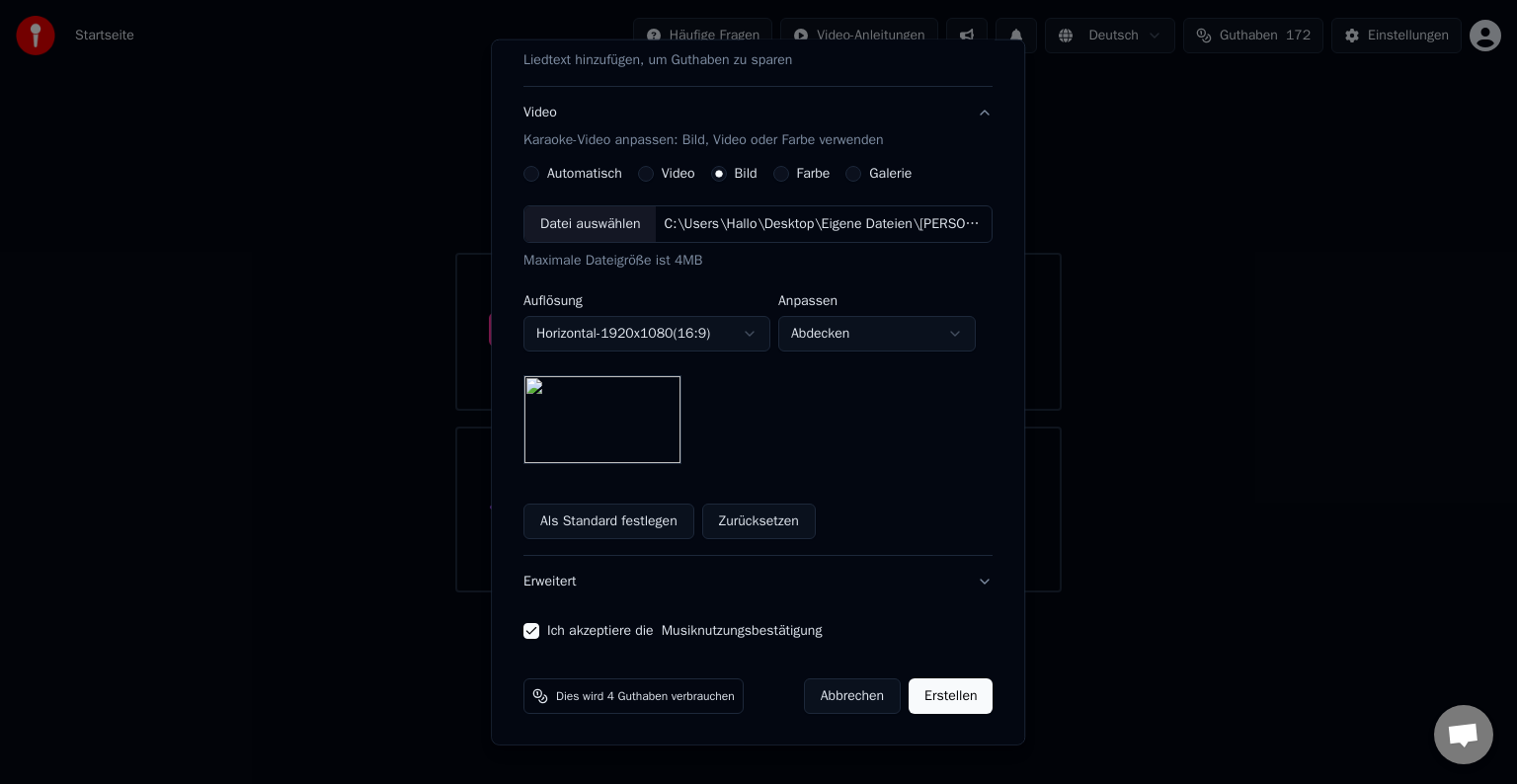 click on "Erstellen" at bounding box center (950, 696) 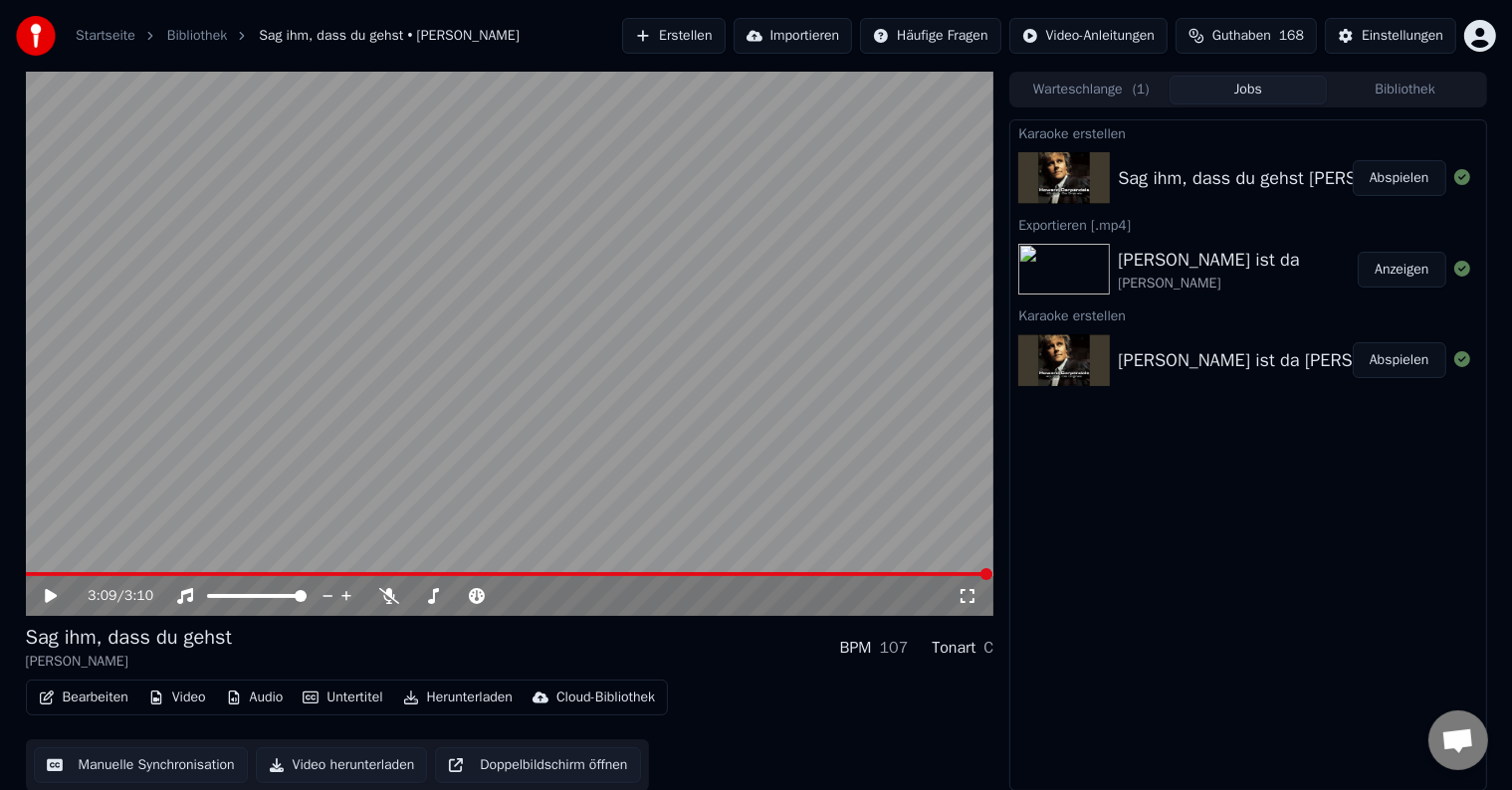 click on "Herunterladen" at bounding box center [458, 697] 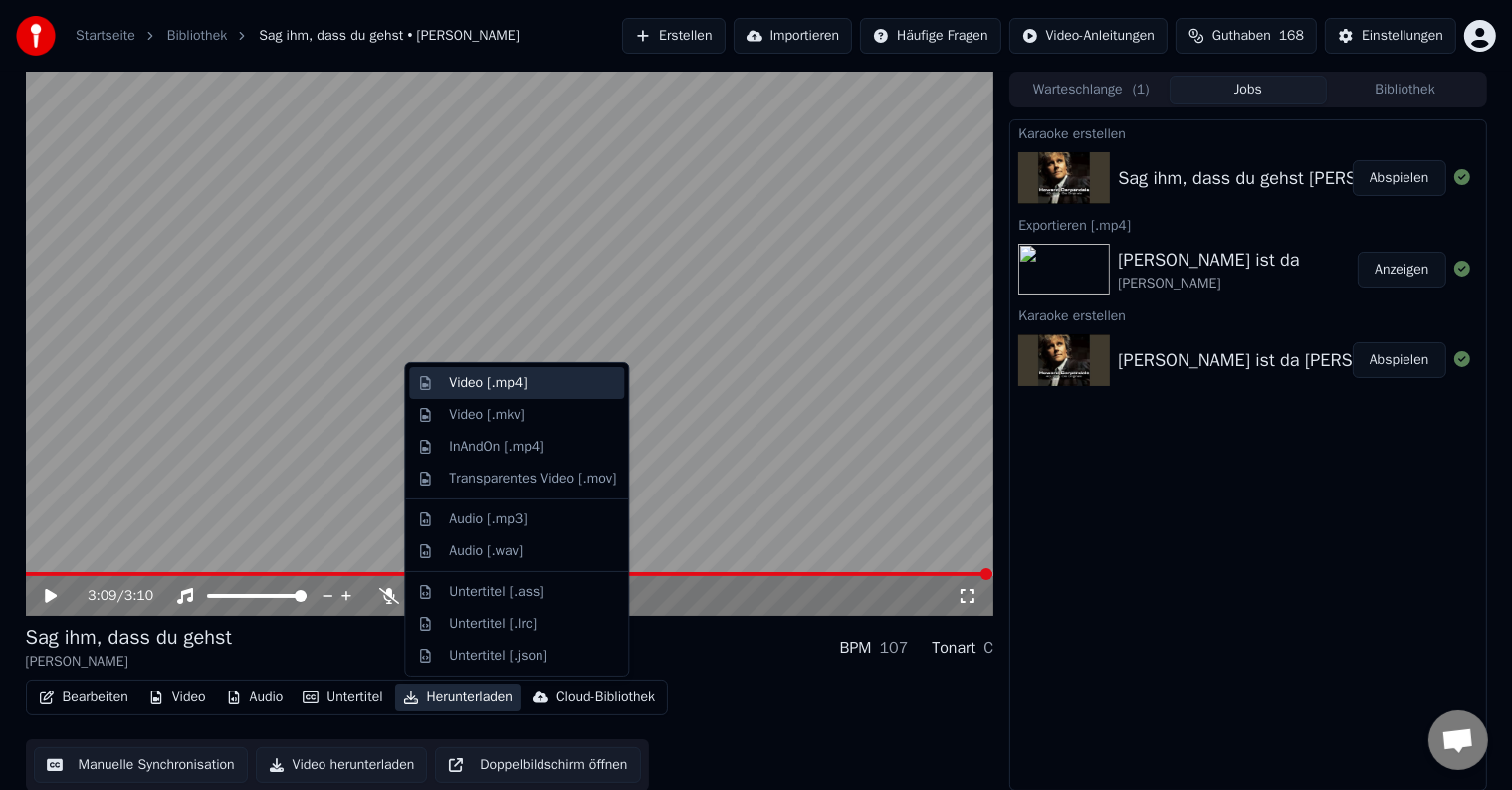 click on "Video [.mp4]" at bounding box center [488, 383] 